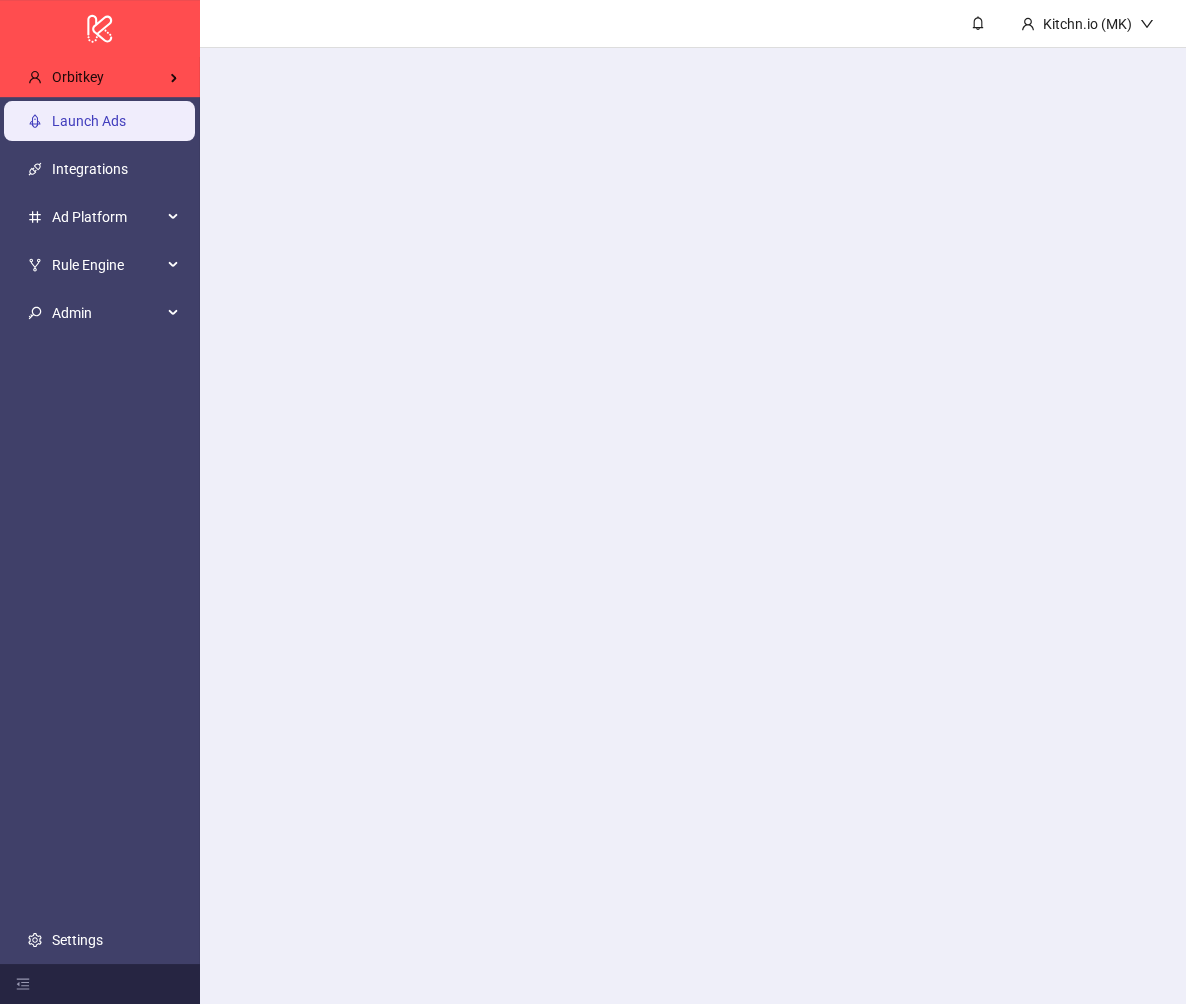scroll, scrollTop: 0, scrollLeft: 0, axis: both 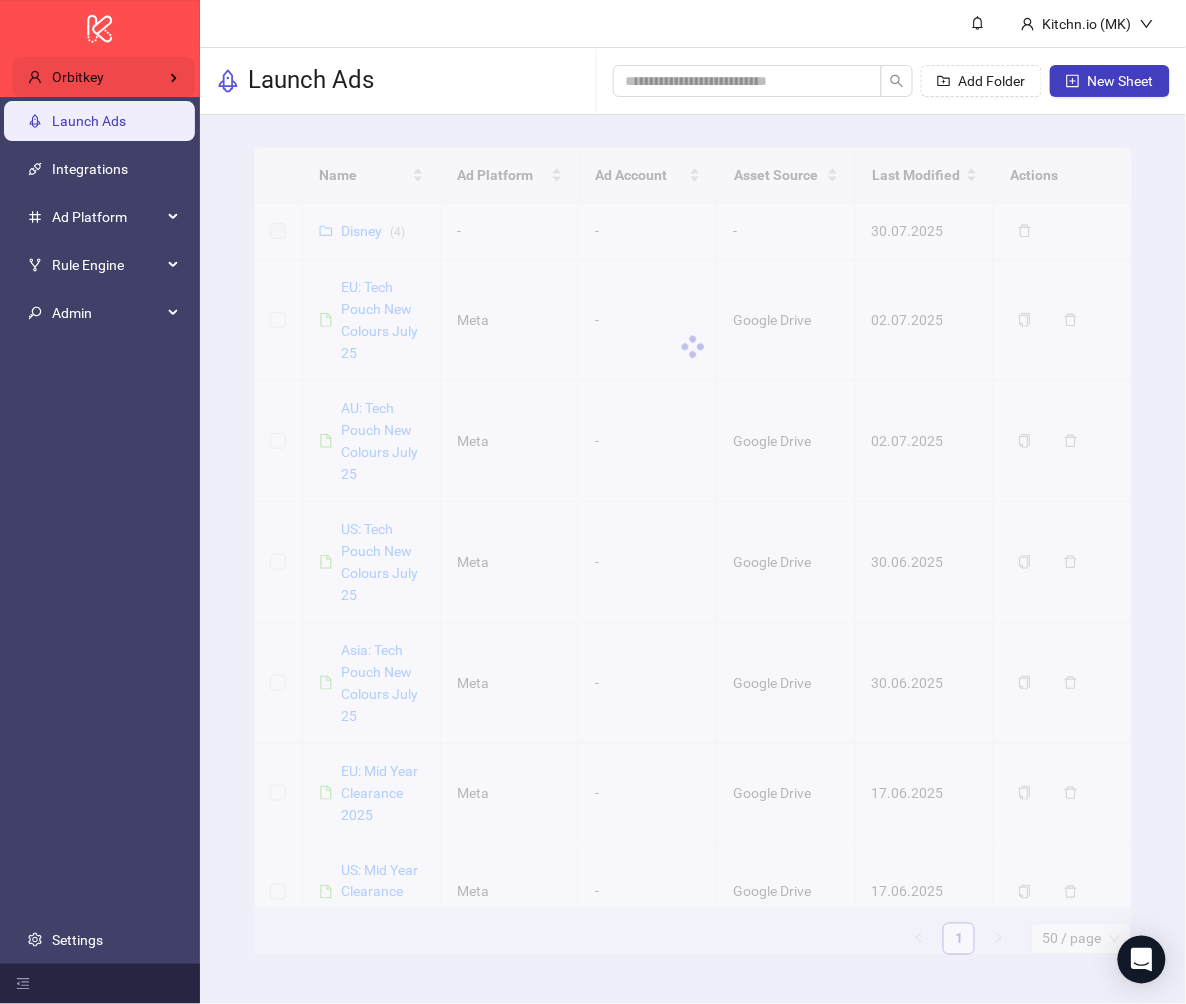 click on "Orbitkey" at bounding box center (103, 77) 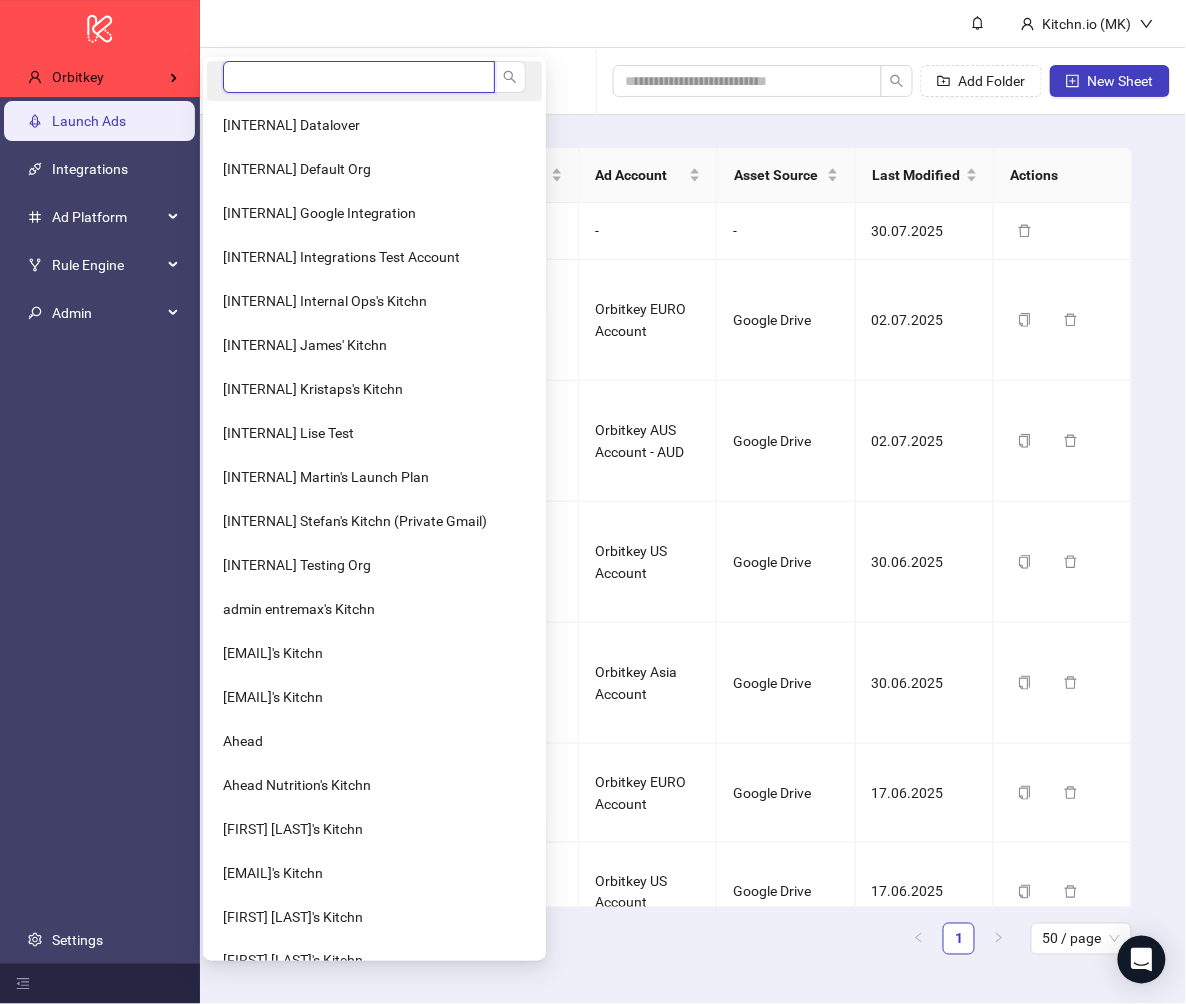 click at bounding box center [359, 77] 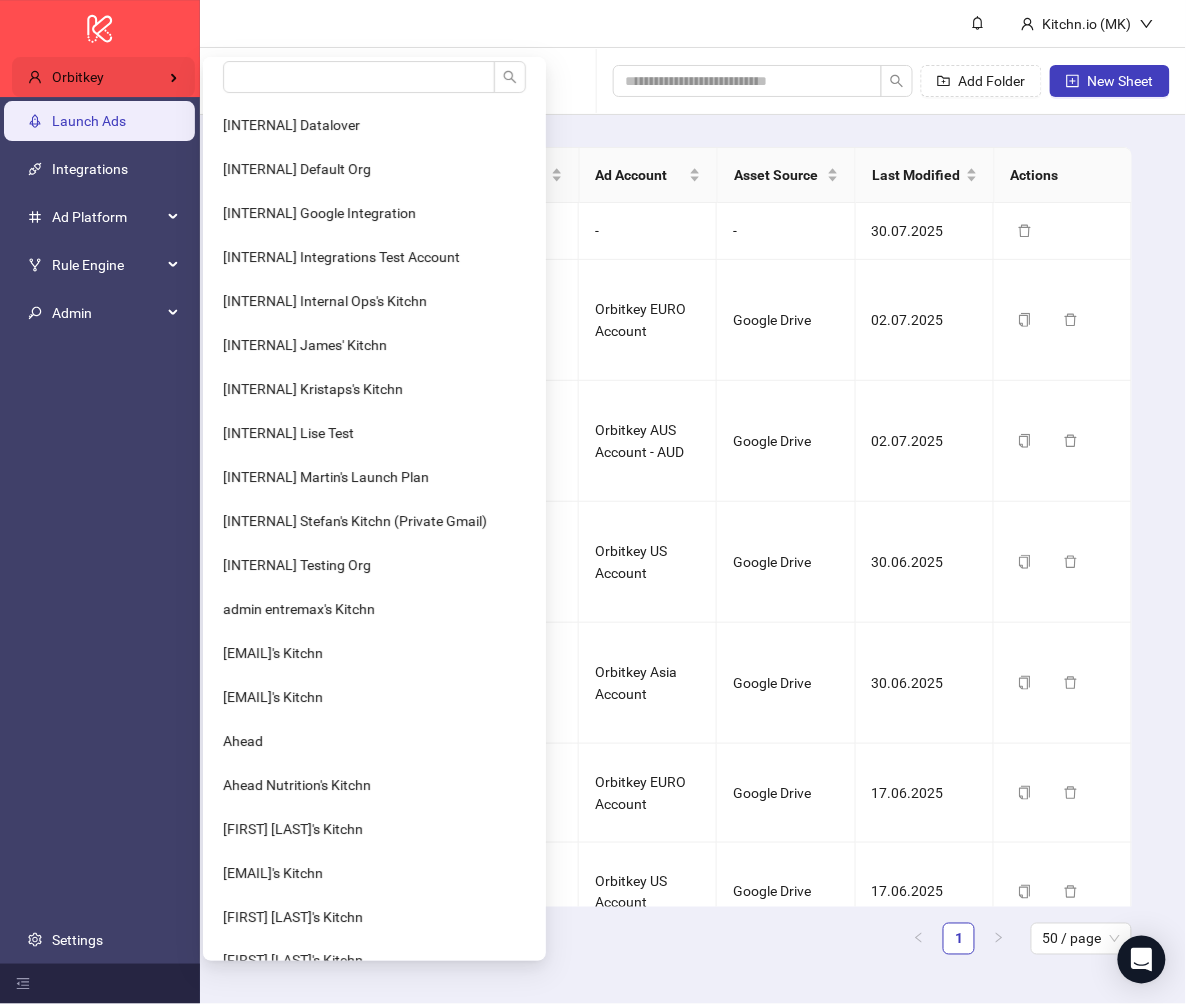 click on "Orbitkey" at bounding box center [103, 77] 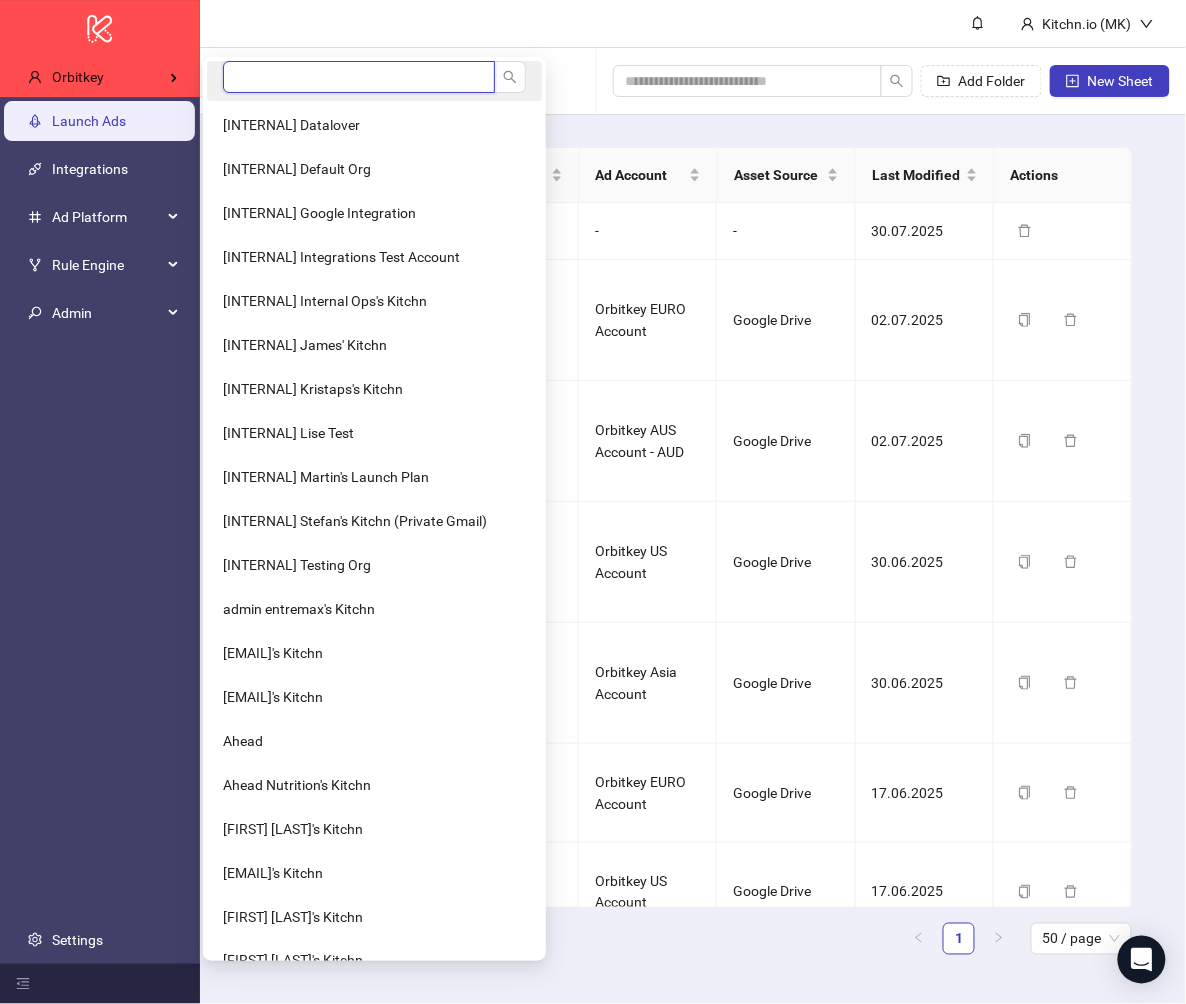 click at bounding box center (359, 77) 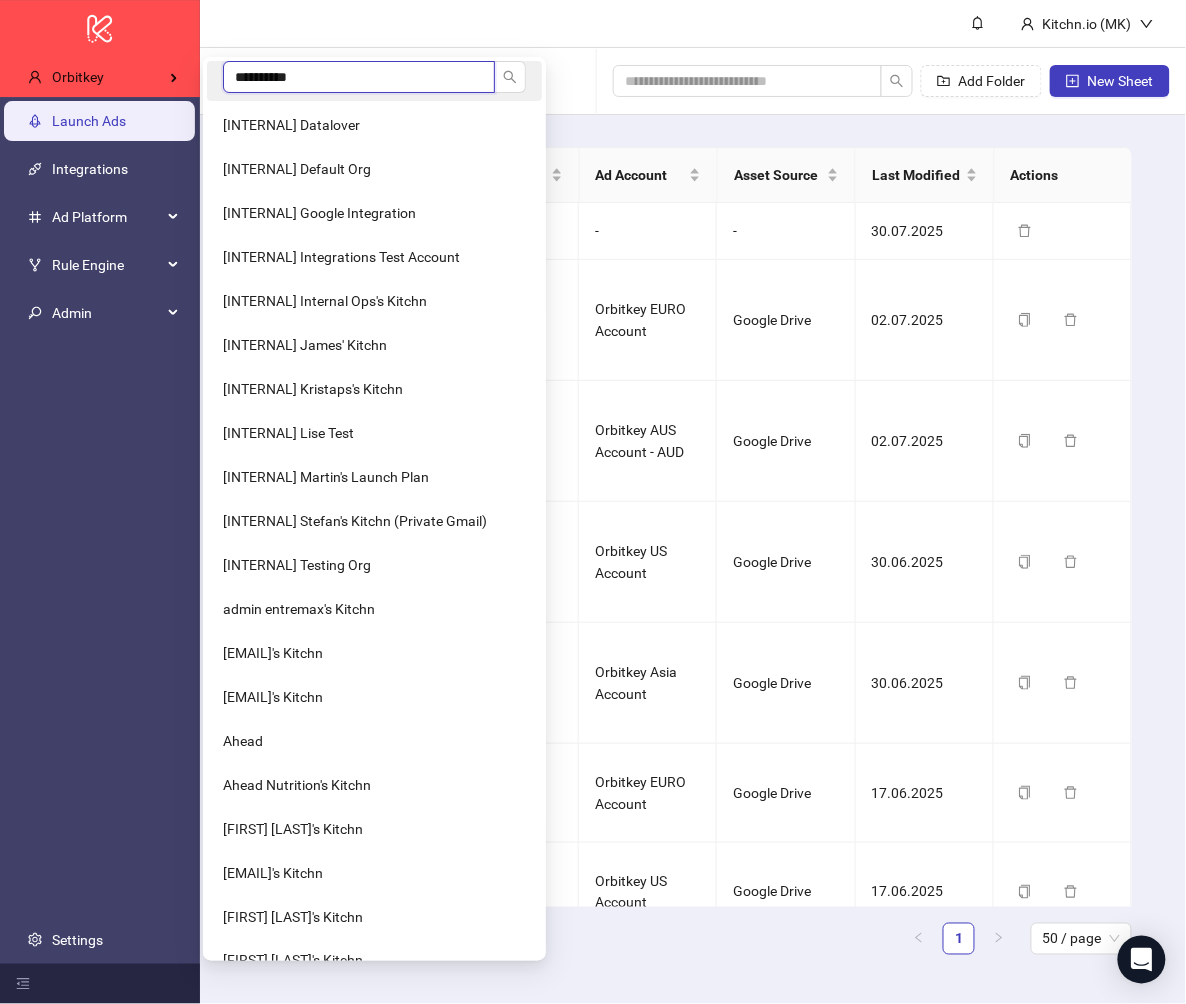 type on "**********" 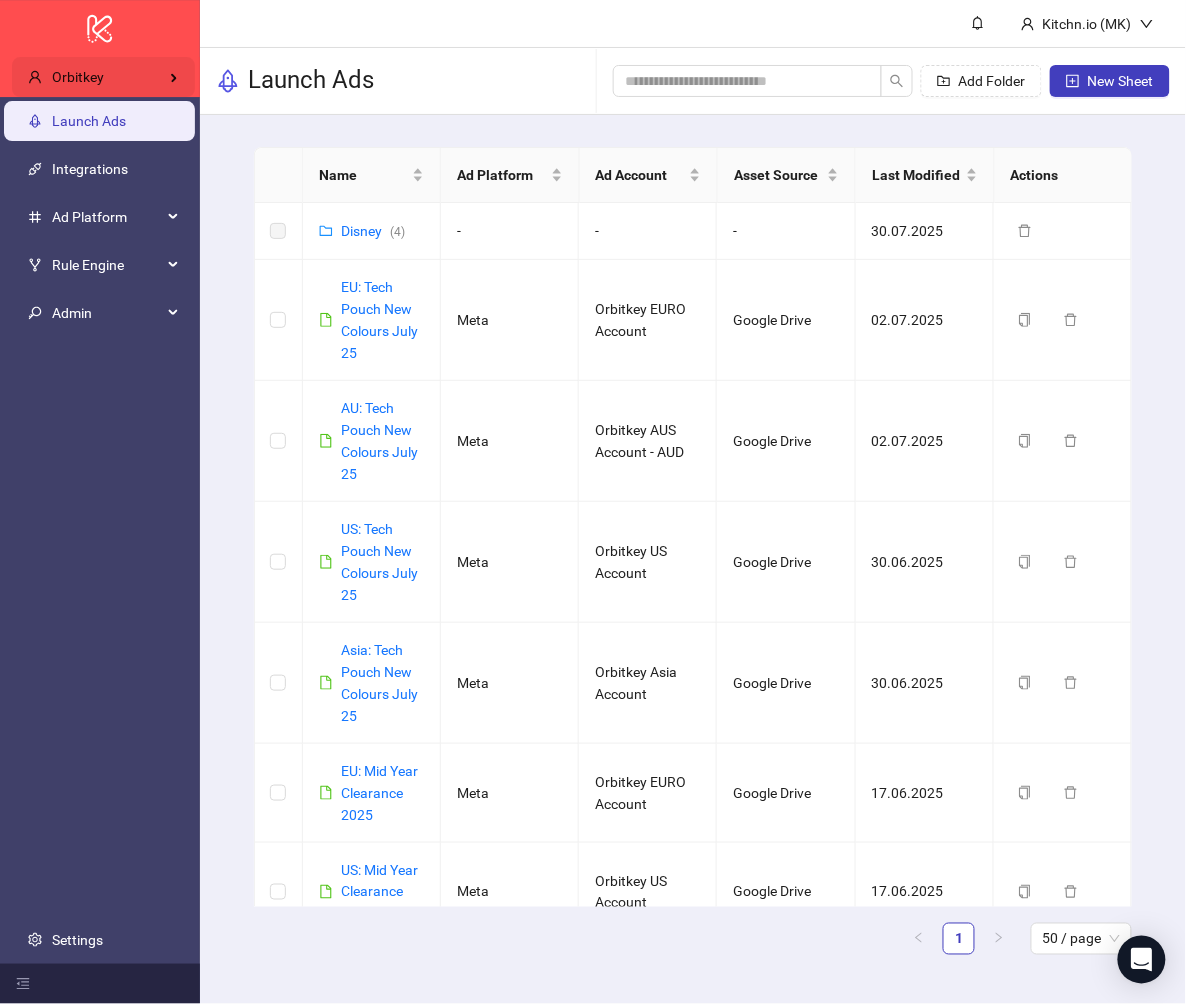 click on "Orbitkey" at bounding box center [103, 77] 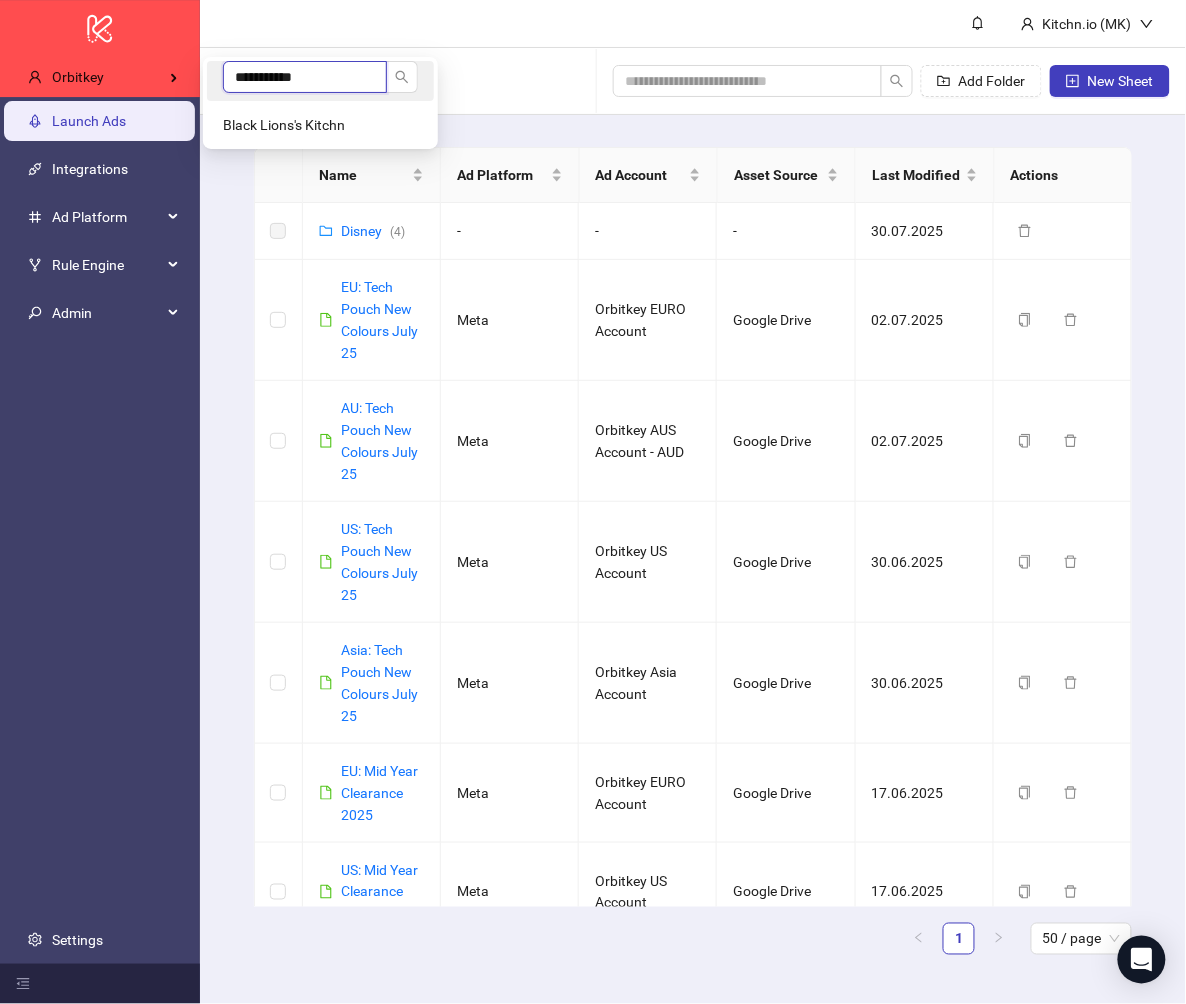 click on "**********" at bounding box center [305, 77] 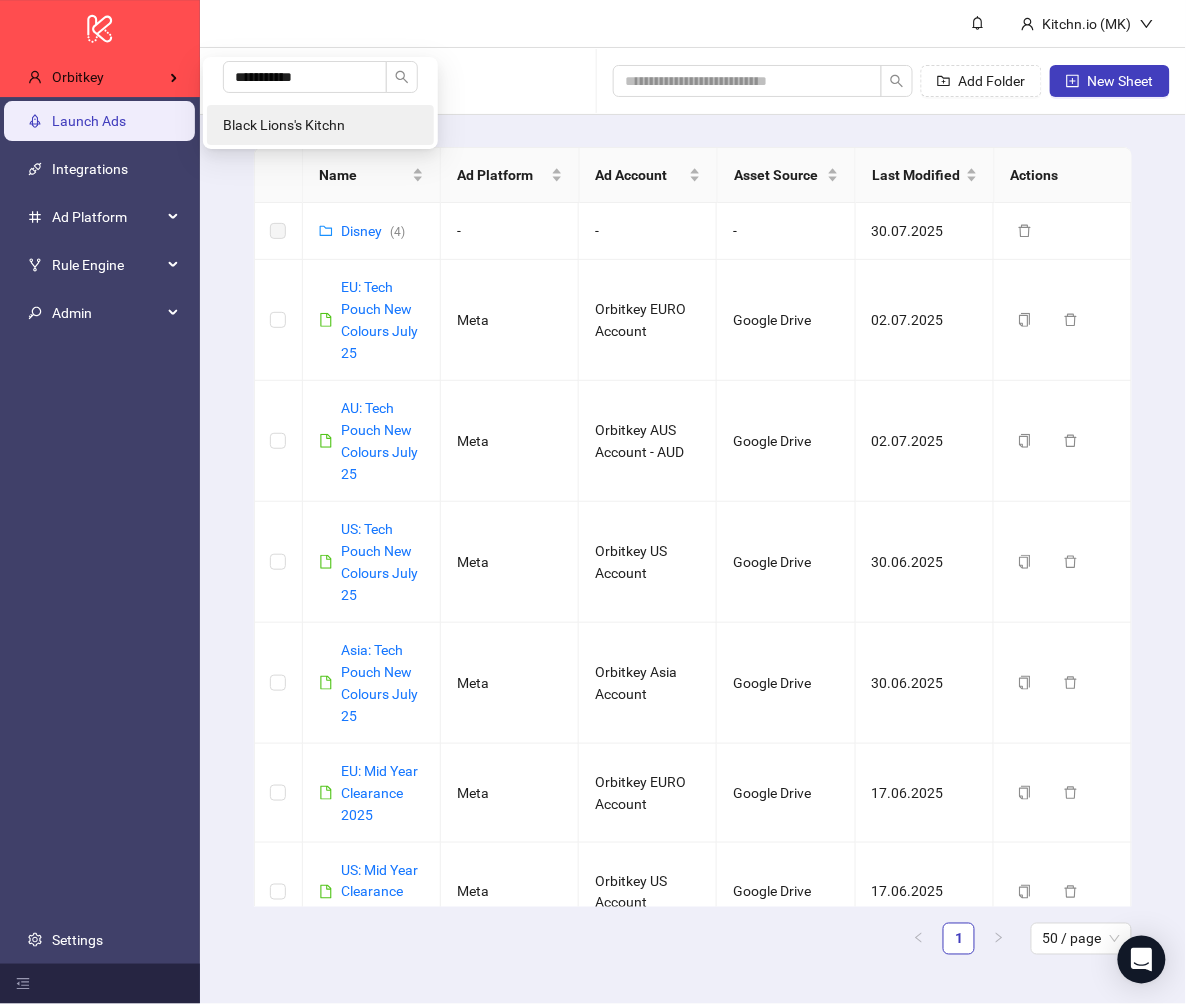 click on "Black Lions's Kitchn" at bounding box center [284, 125] 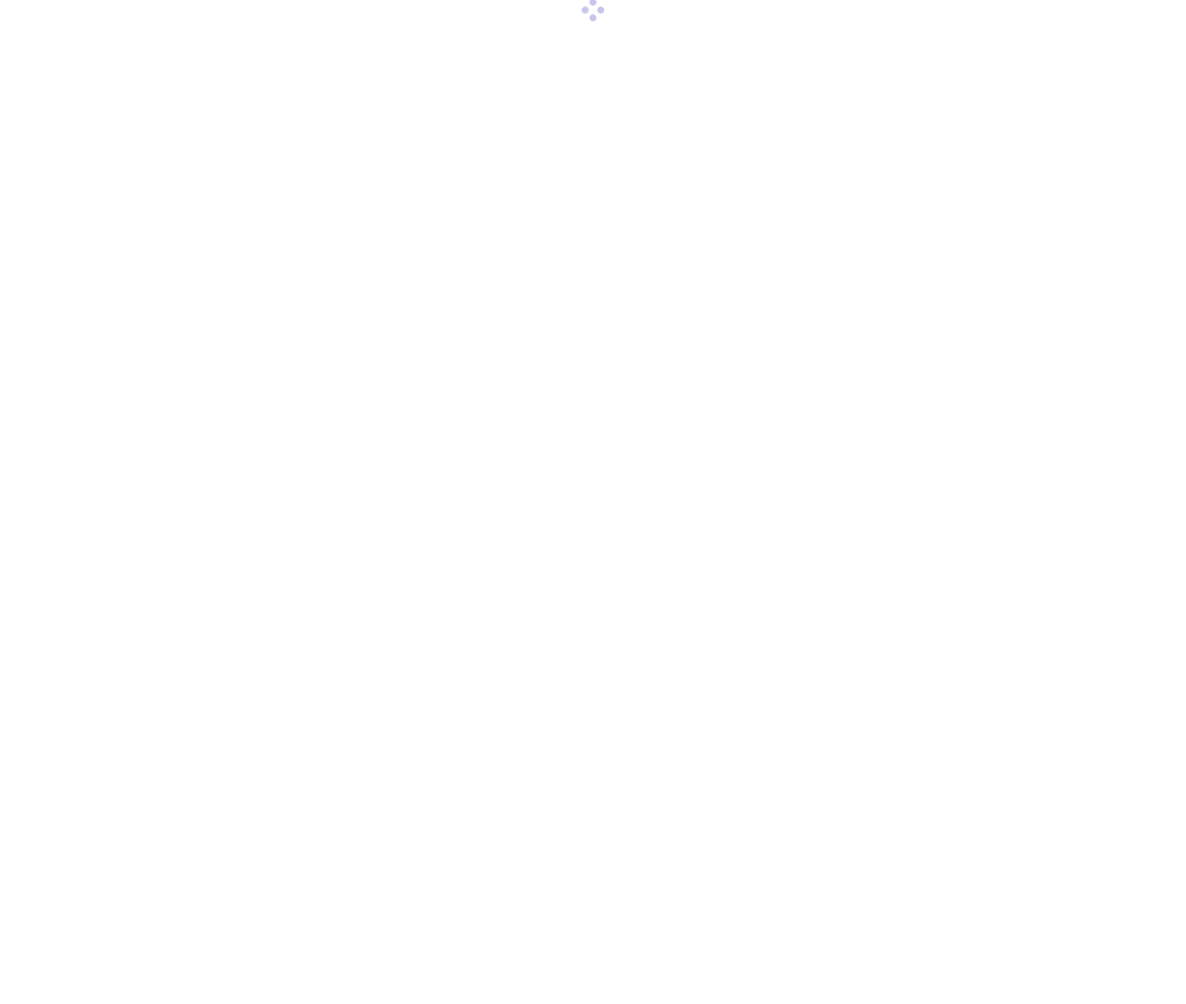 scroll, scrollTop: 0, scrollLeft: 0, axis: both 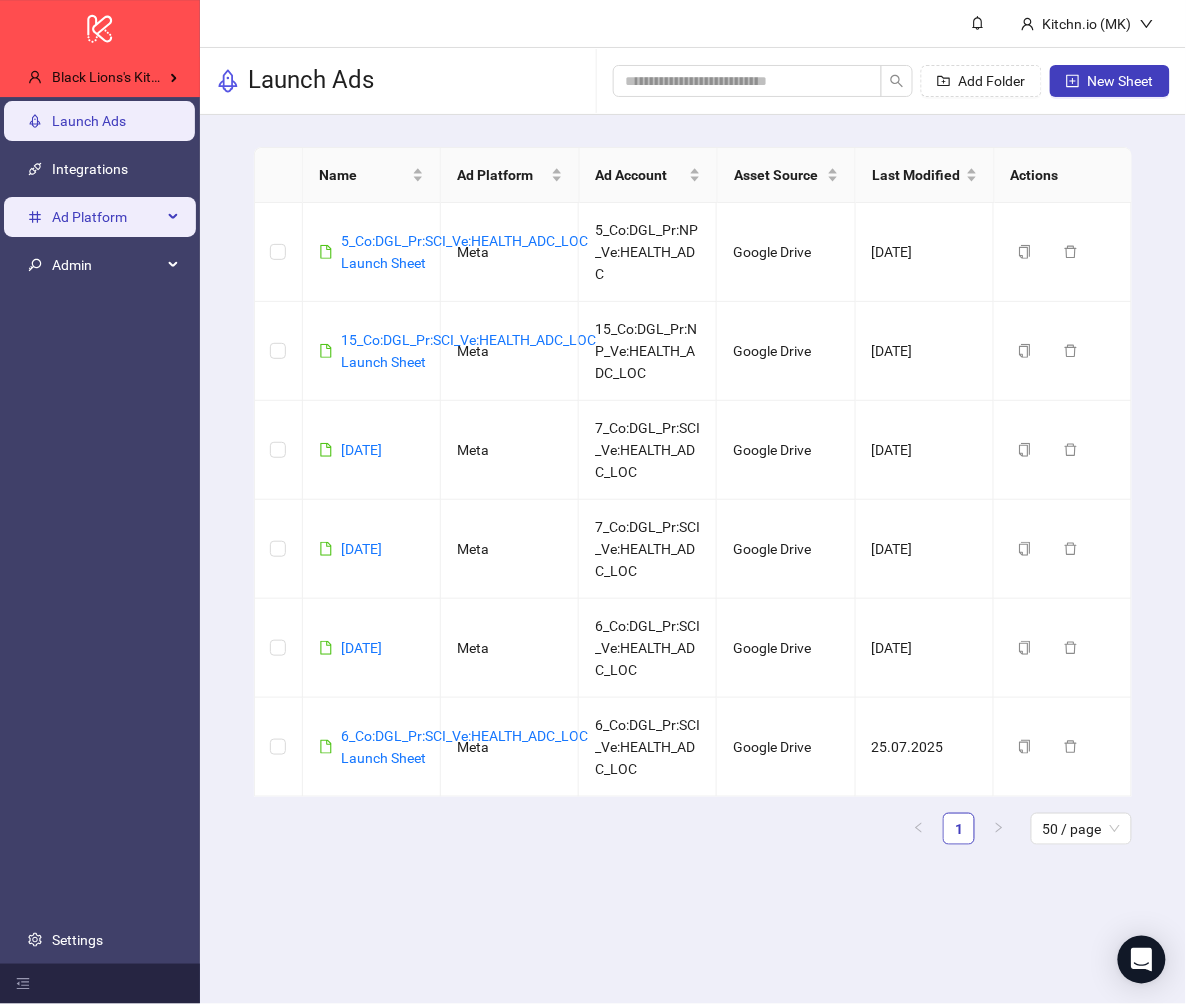 click on "Ad Platform" at bounding box center [107, 217] 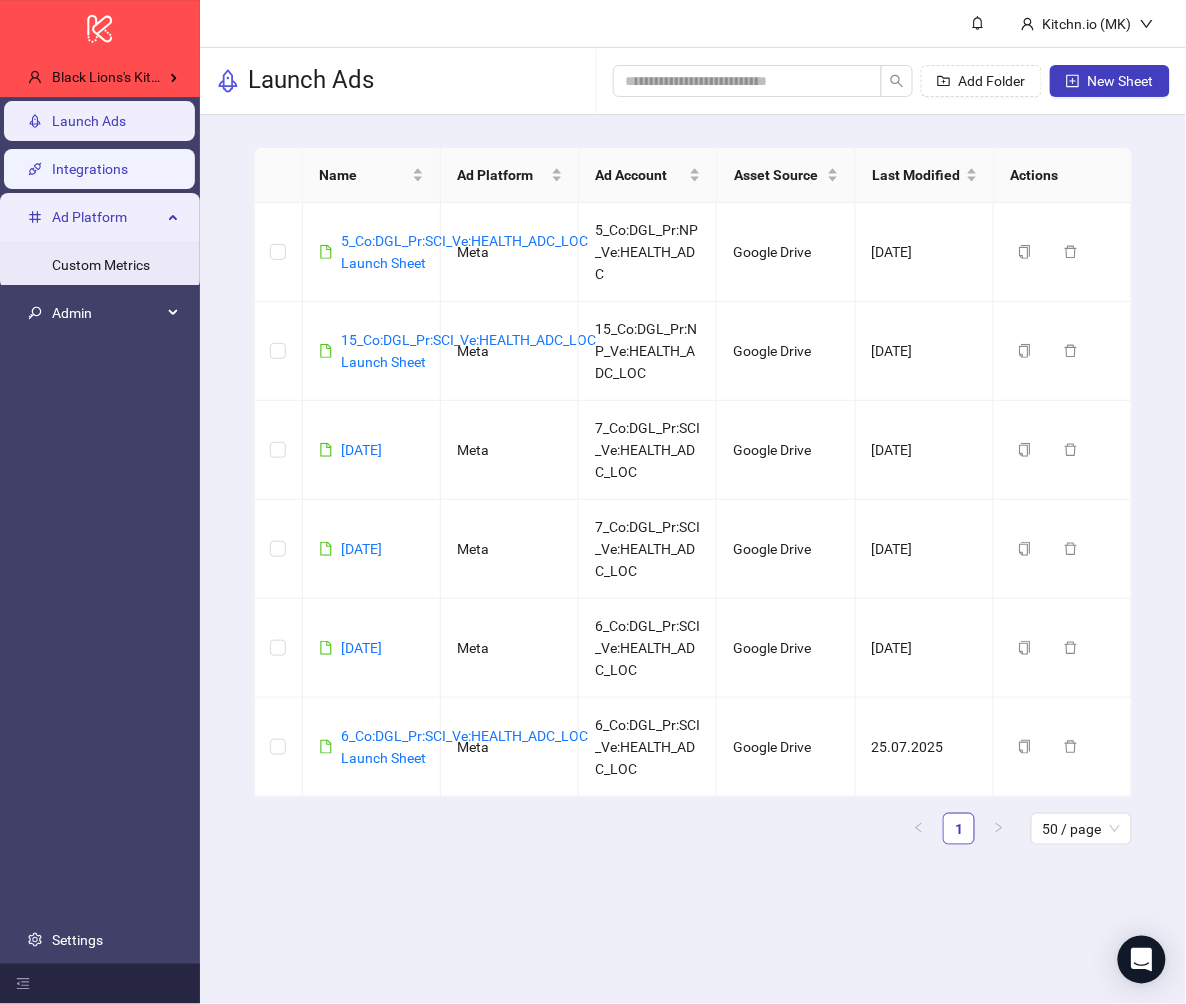 click on "Integrations" at bounding box center (90, 169) 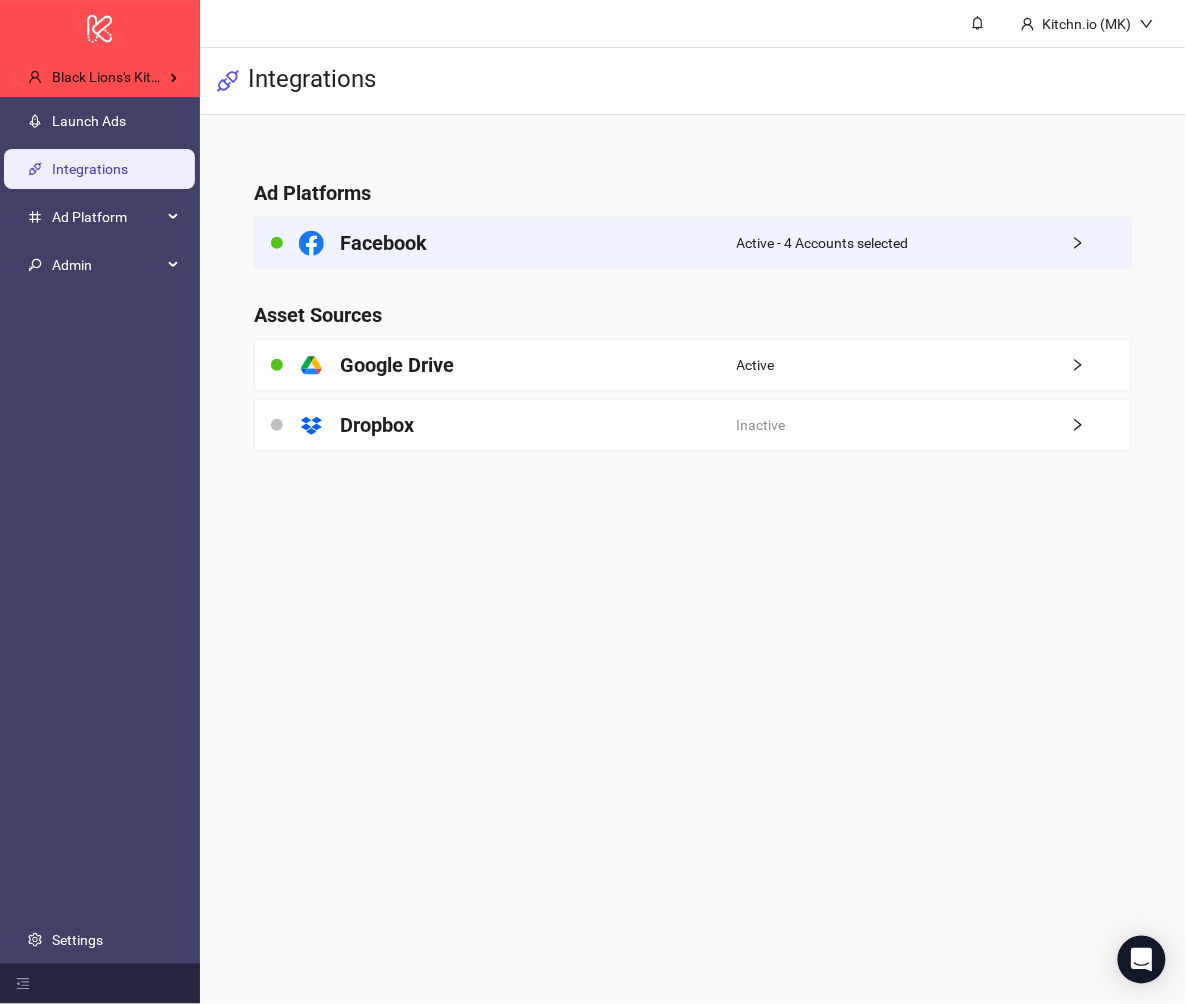 click on "Facebook" at bounding box center (496, 243) 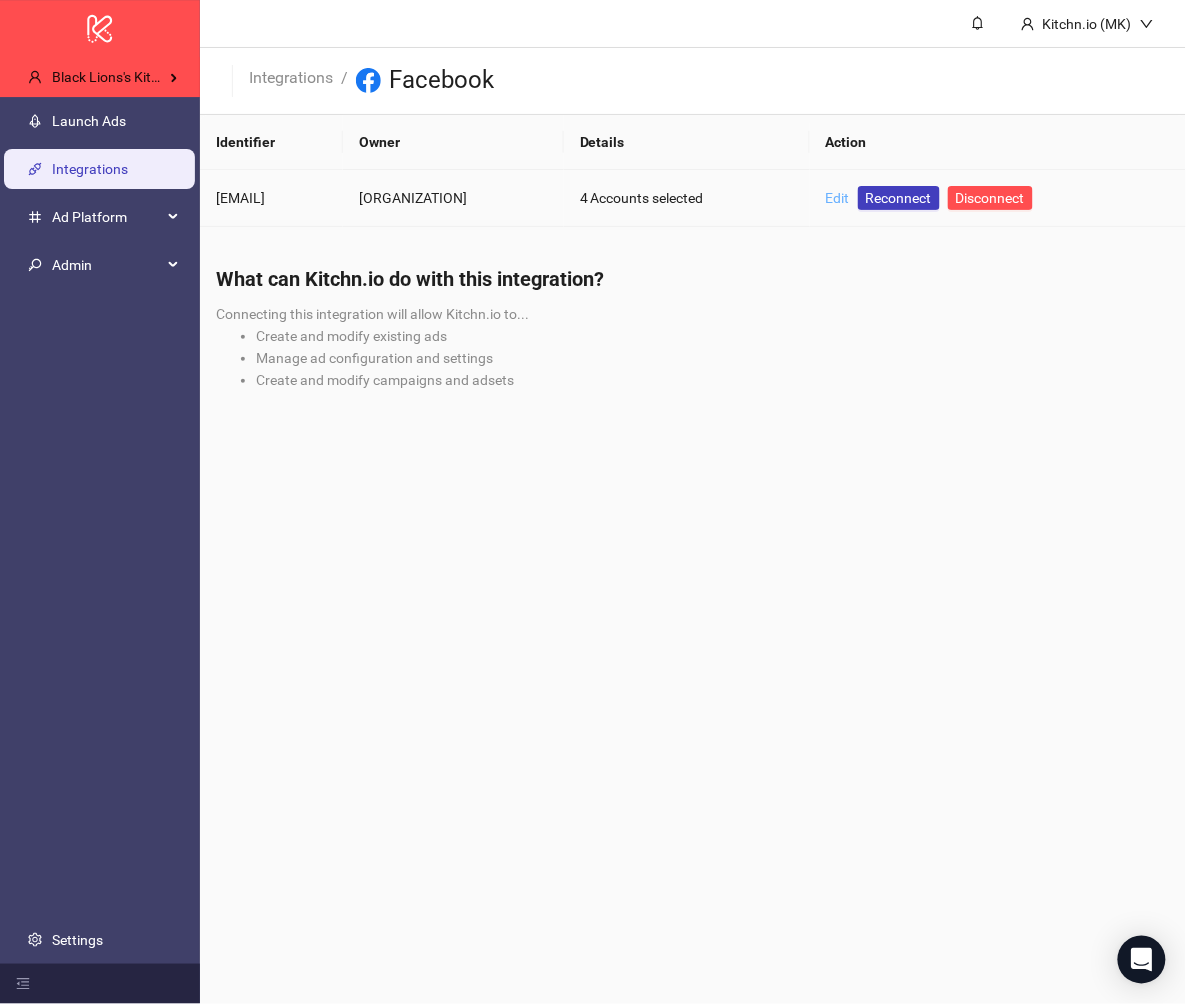click on "Edit" at bounding box center [838, 198] 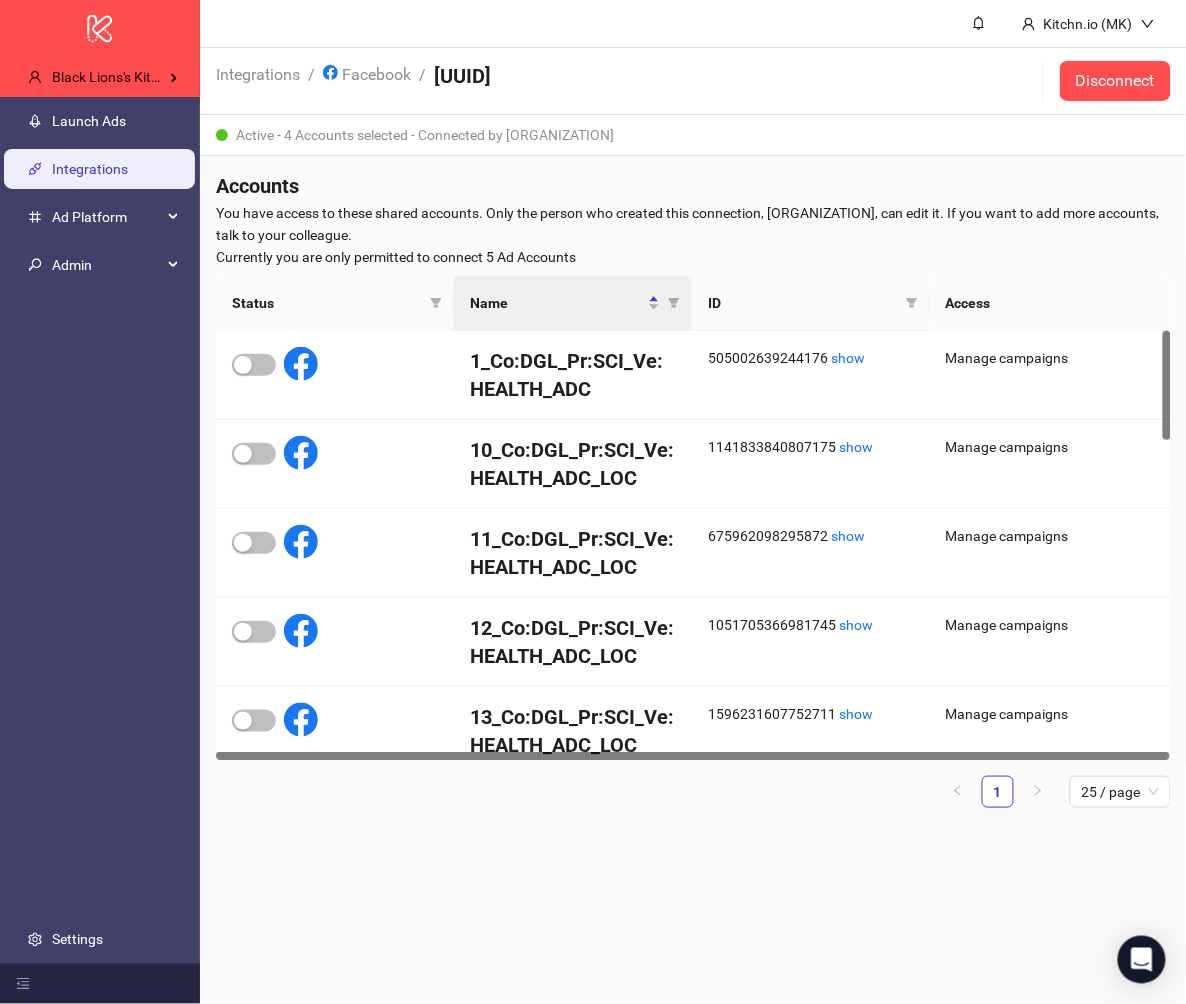 click on "Status" at bounding box center [335, 303] 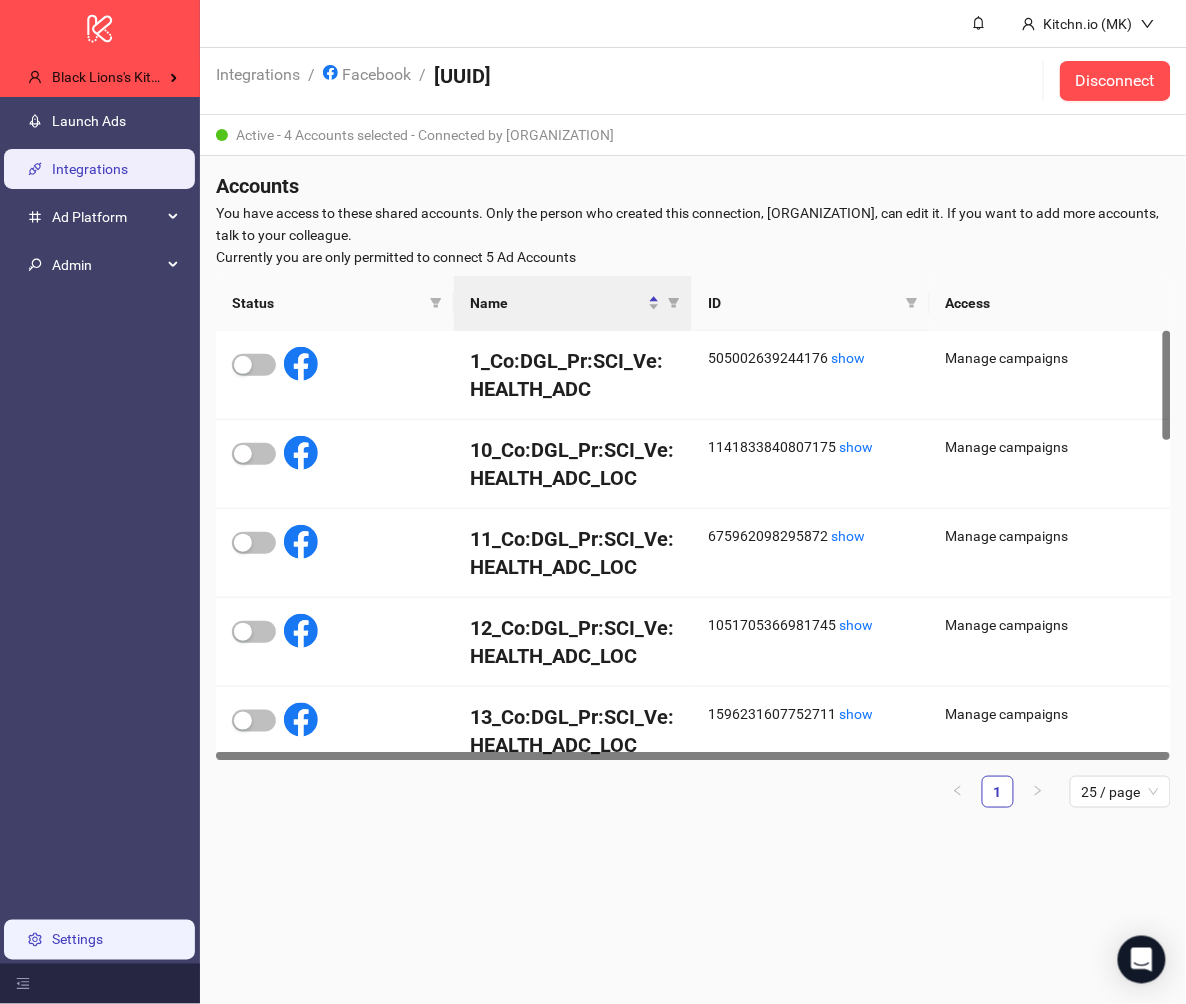 click on "Settings" at bounding box center (77, 940) 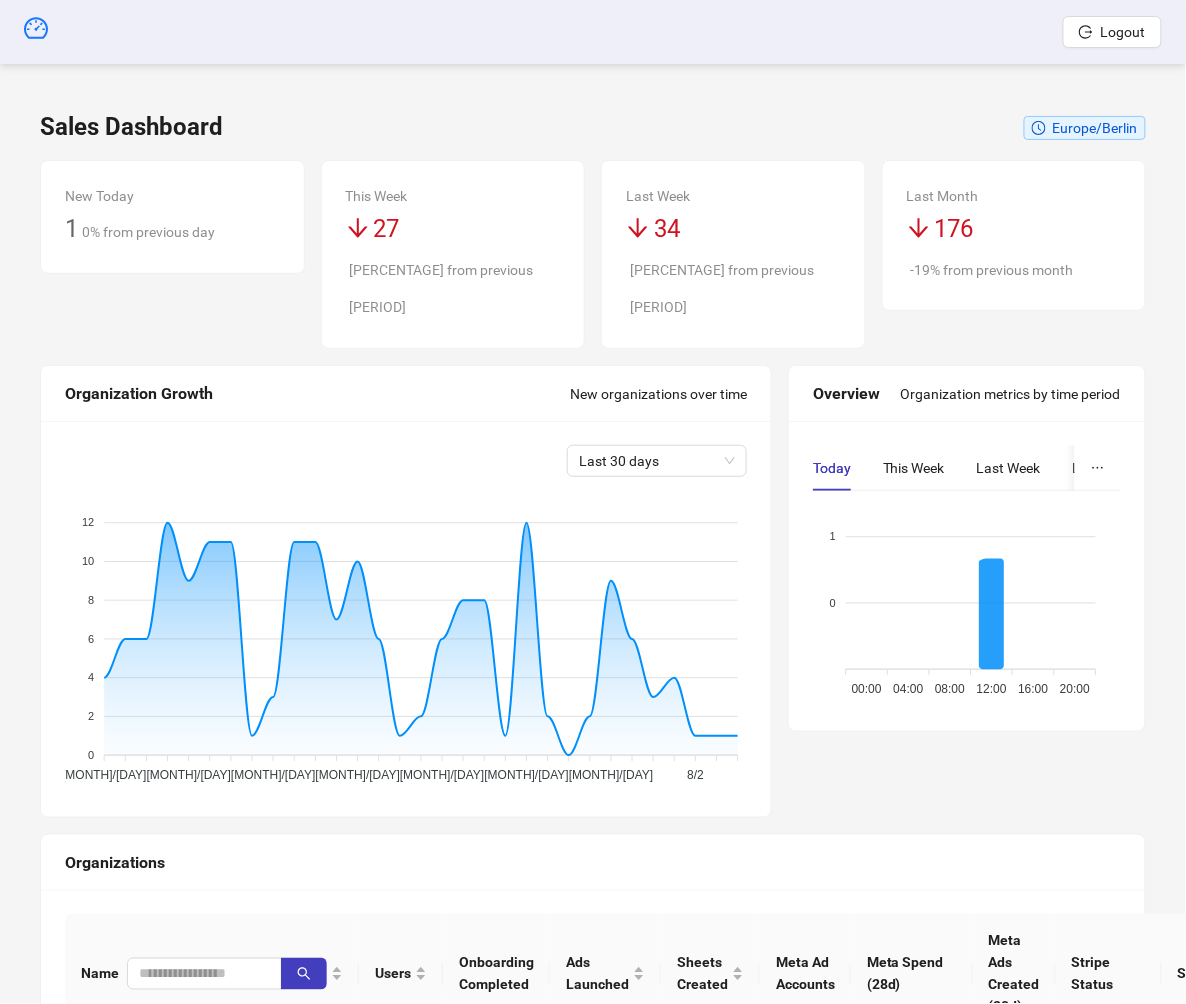 scroll, scrollTop: 72, scrollLeft: 0, axis: vertical 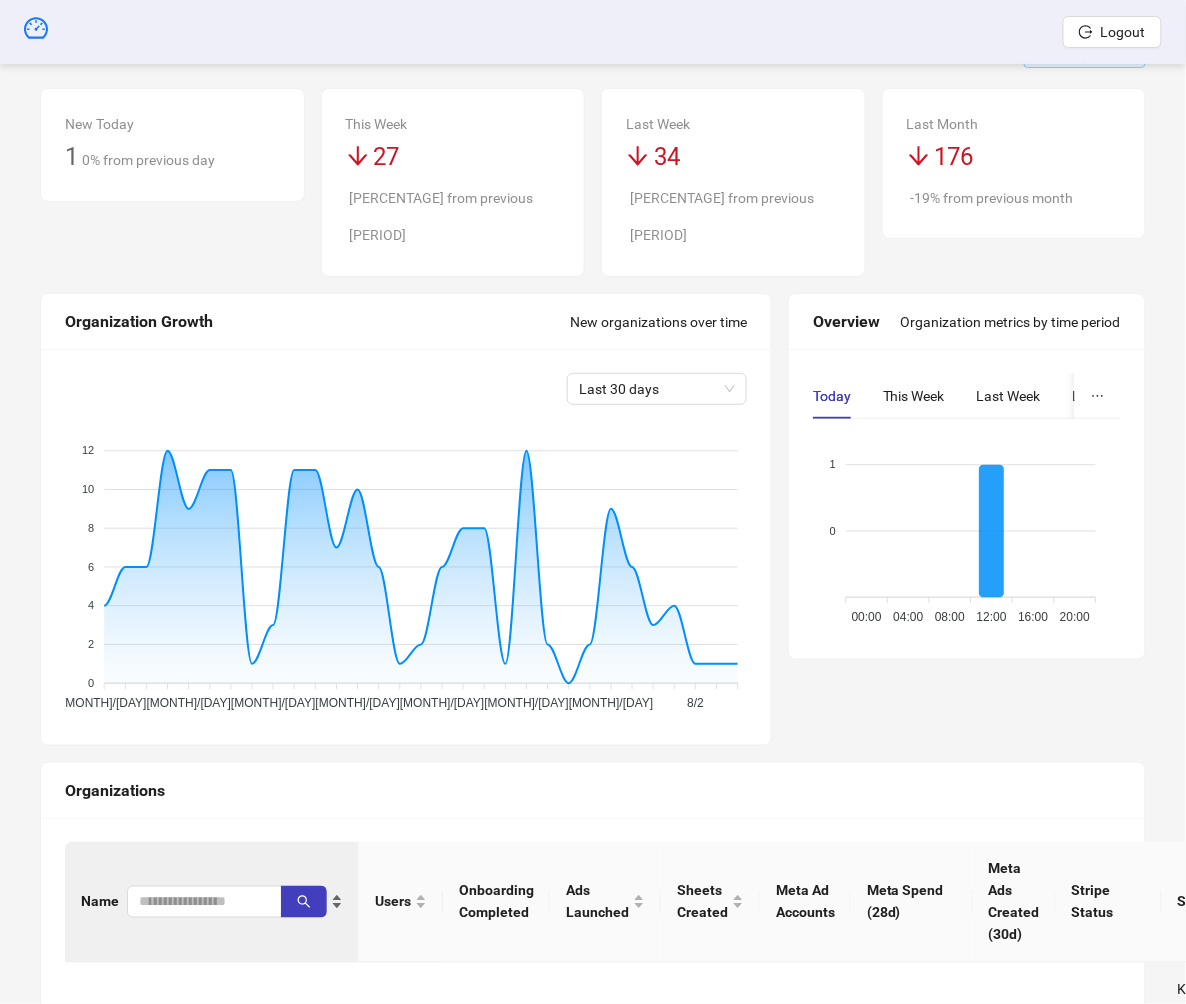 click on "Name" at bounding box center [212, 902] 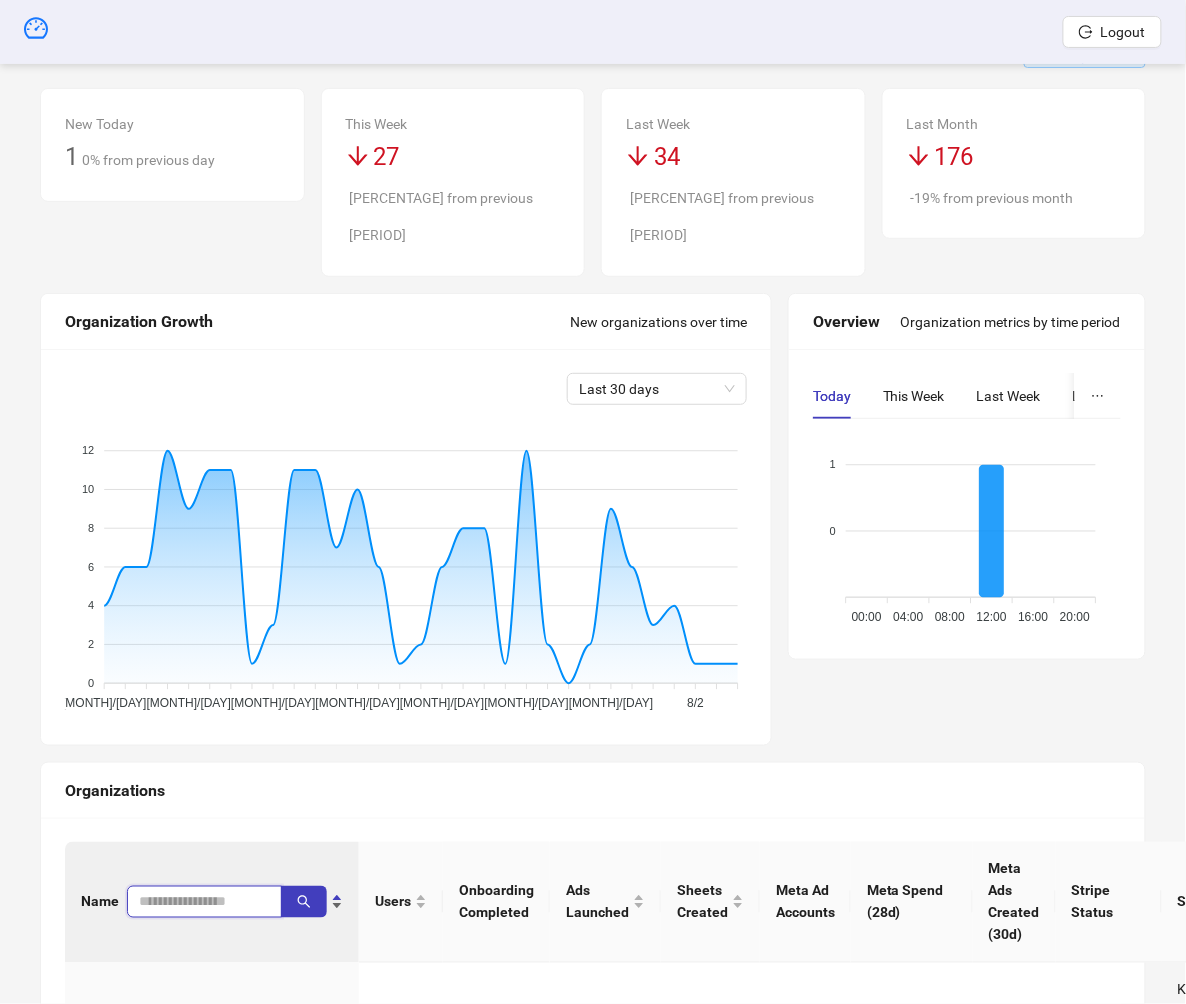 click at bounding box center [196, 902] 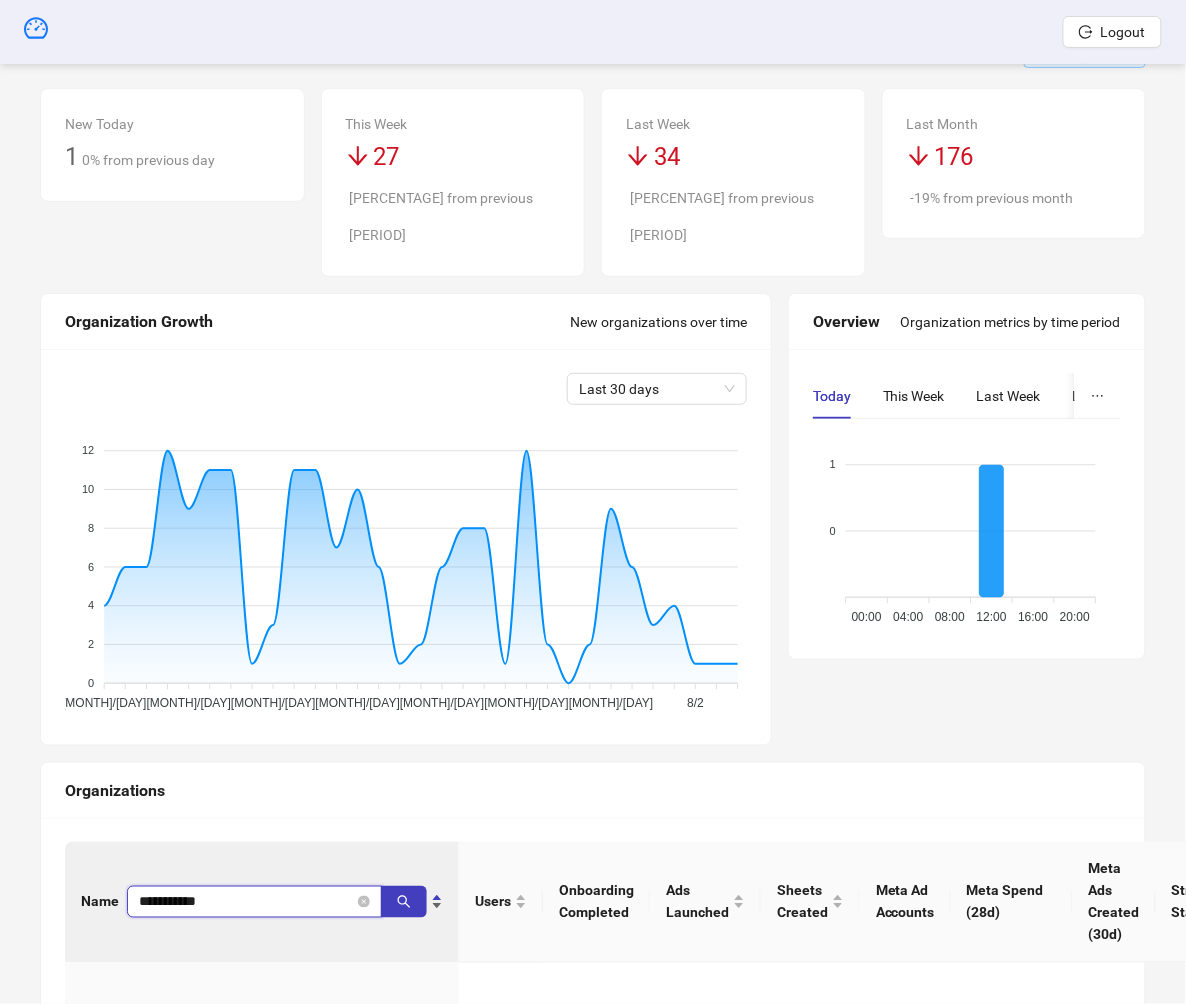 type on "**********" 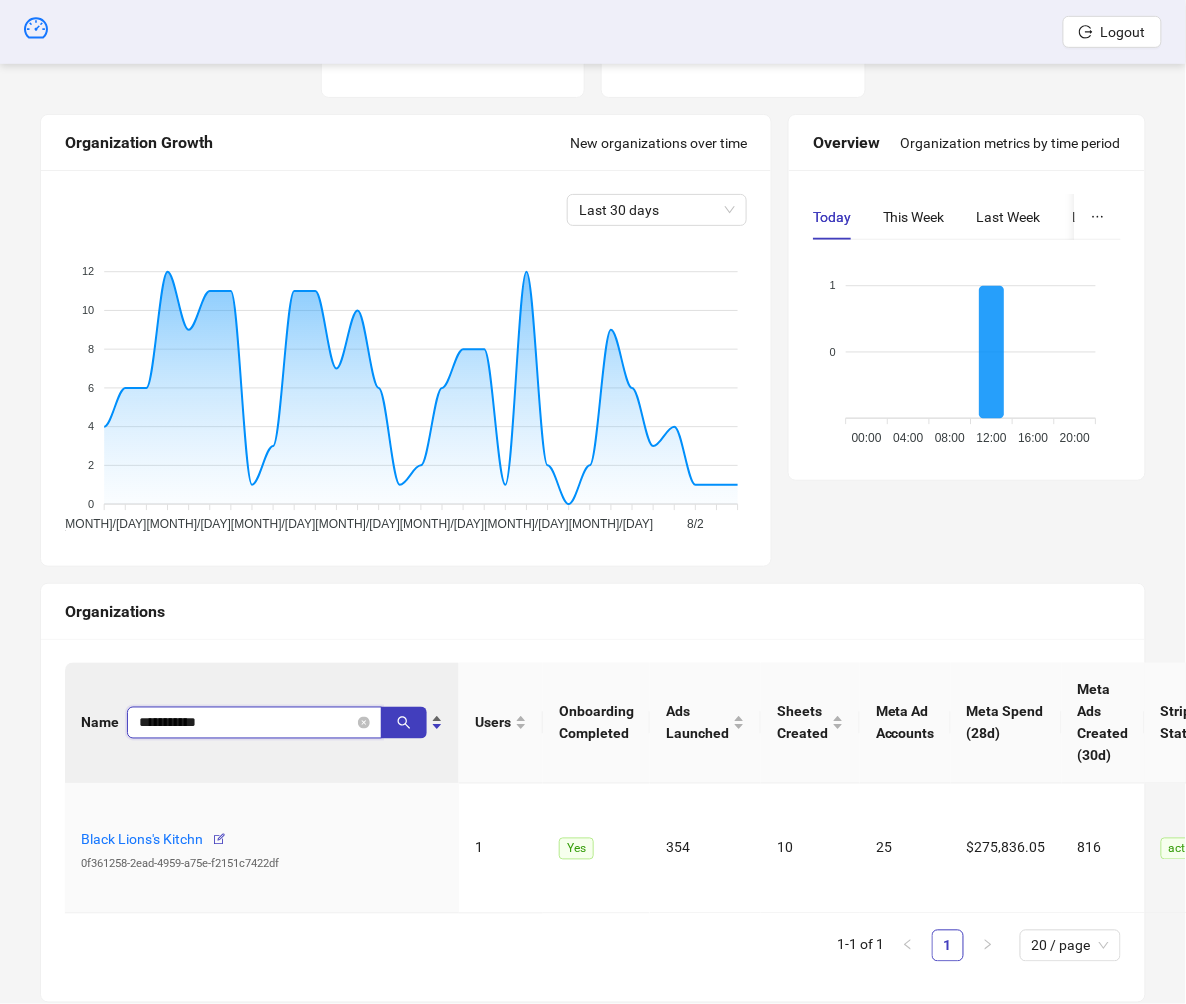 scroll, scrollTop: 252, scrollLeft: 0, axis: vertical 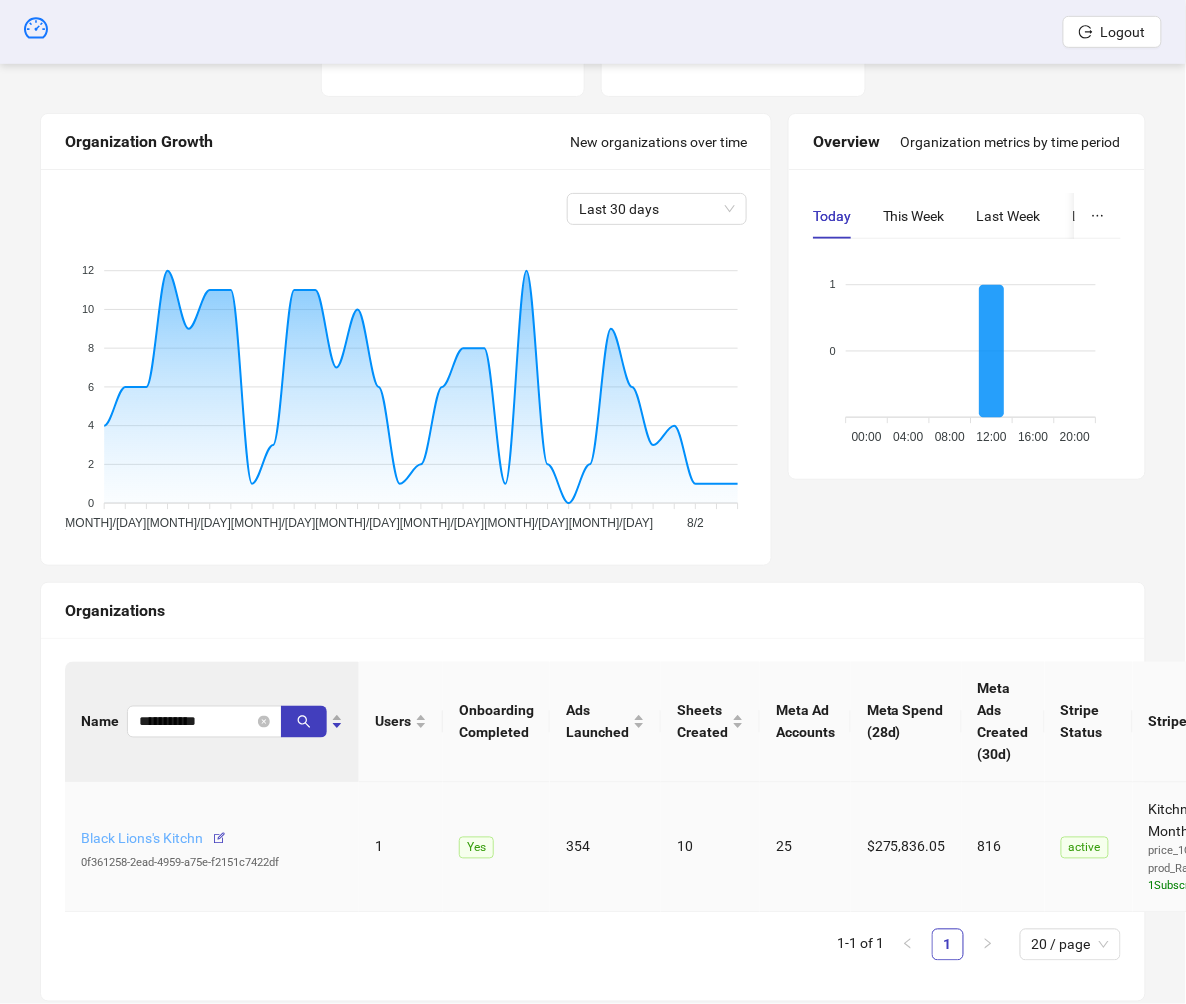 click on "Black Lions's Kitchn" at bounding box center (142, 839) 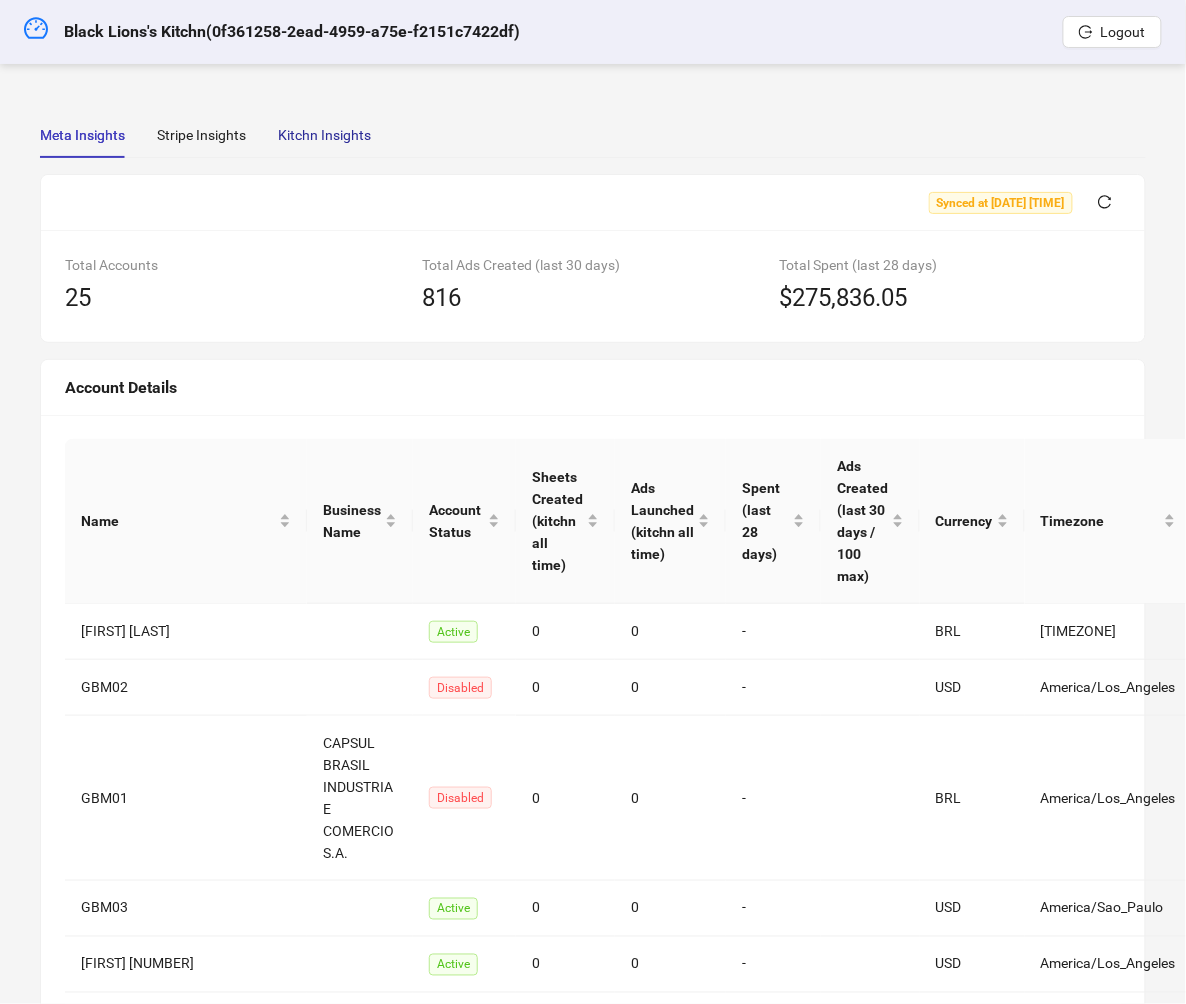 click on "Kitchn Insights" at bounding box center [324, 135] 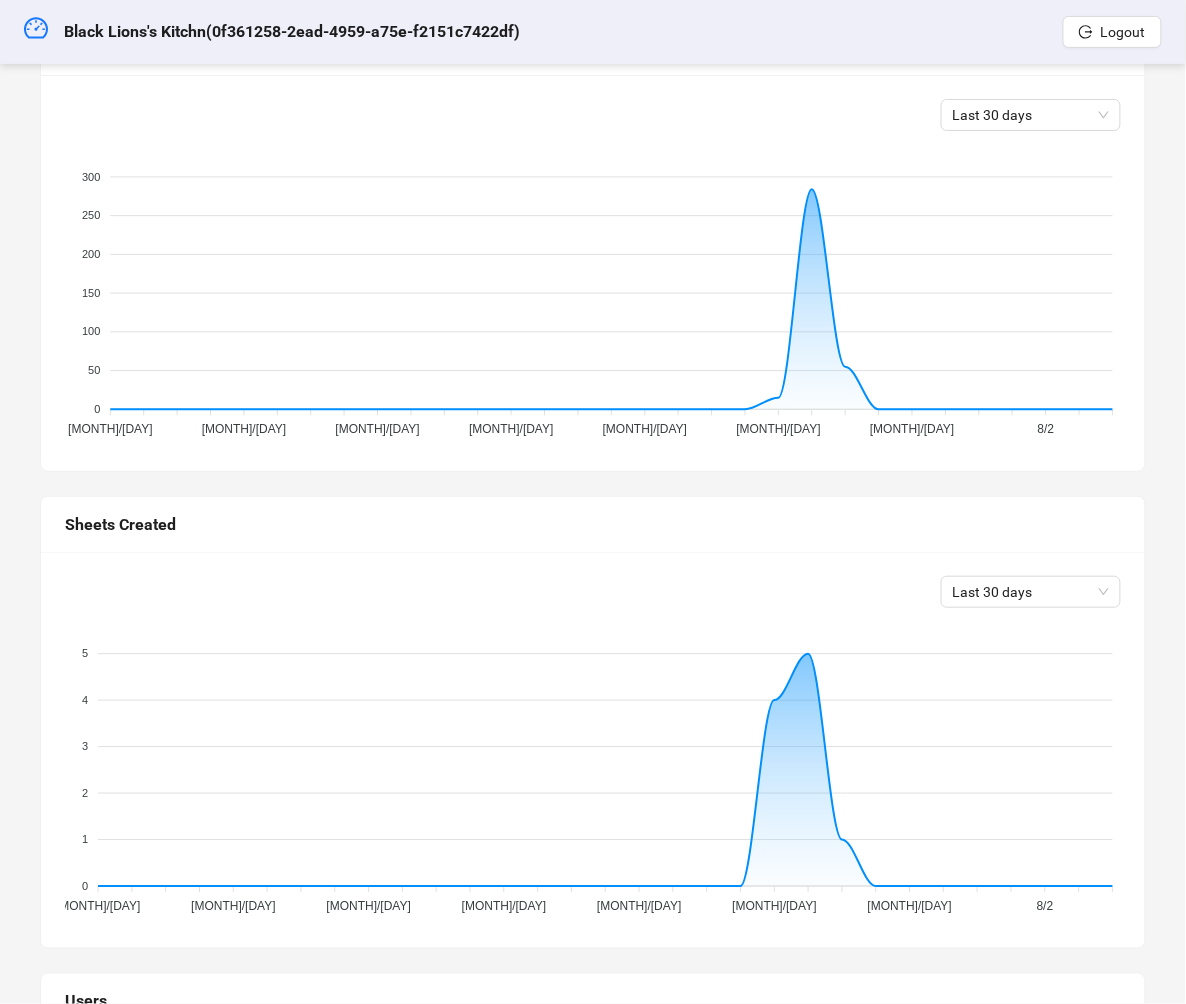 scroll, scrollTop: 0, scrollLeft: 0, axis: both 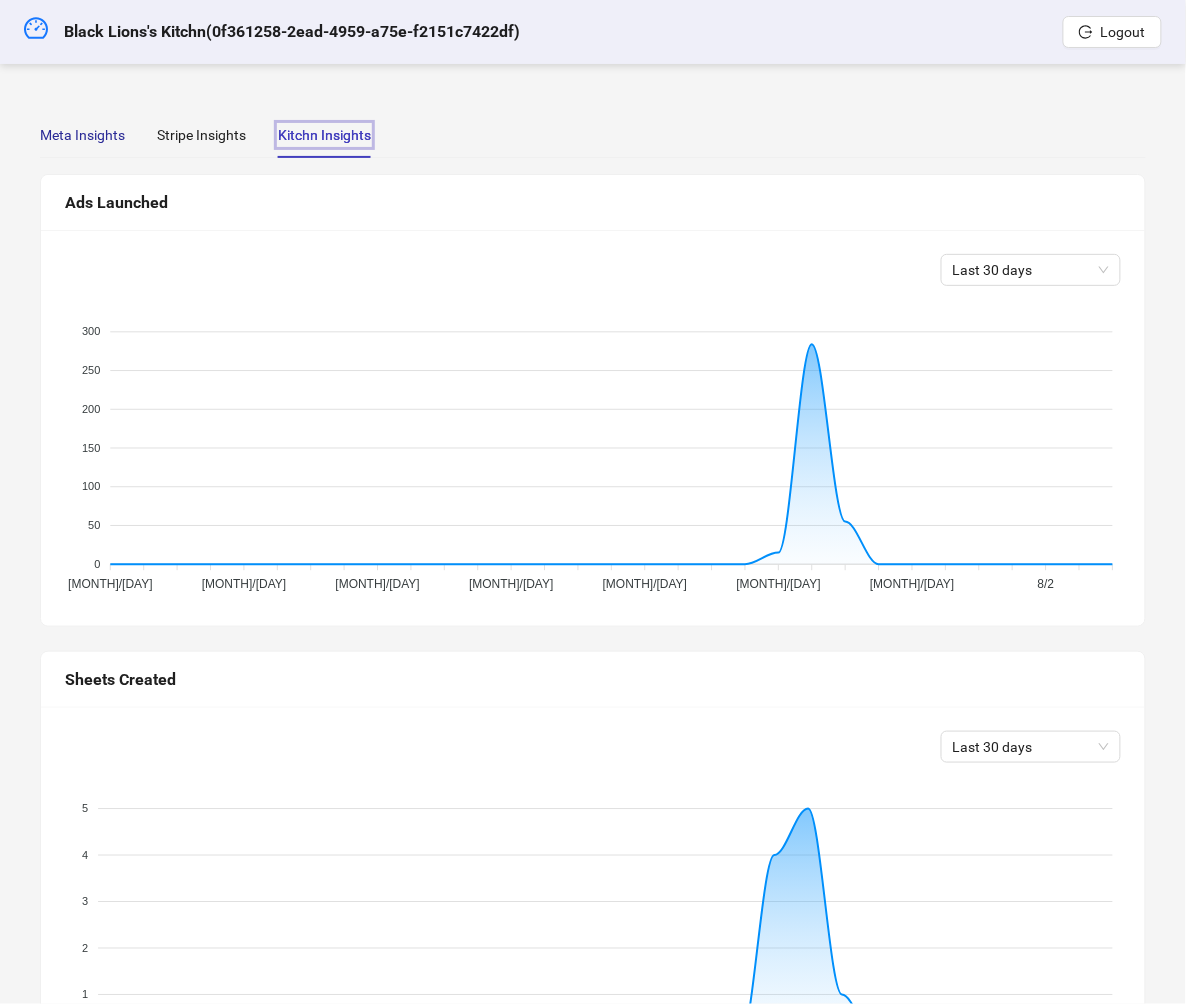 click on "Meta Insights" at bounding box center [82, 135] 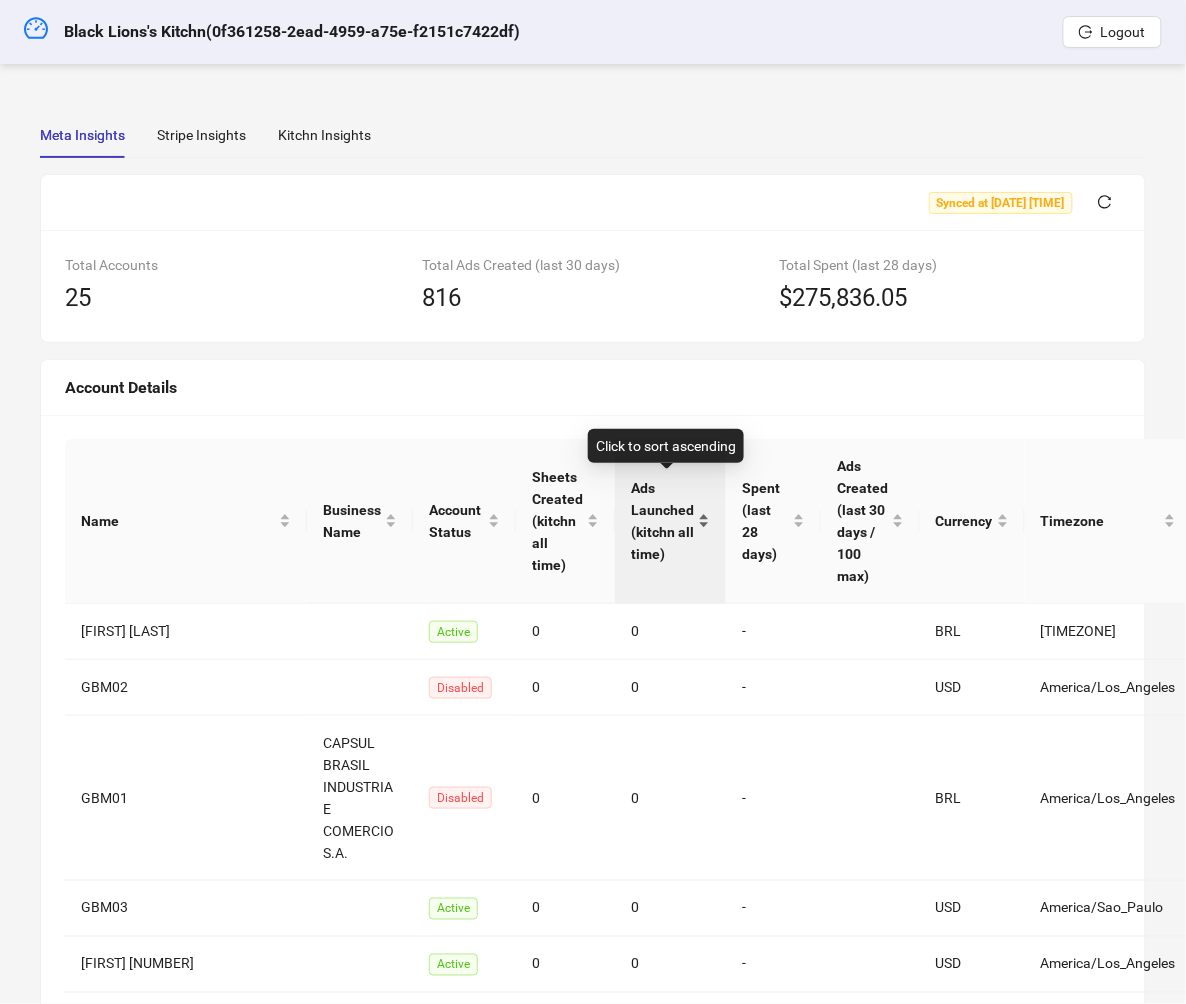 click on "Ads Launched (kitchn all time)" at bounding box center [662, 521] 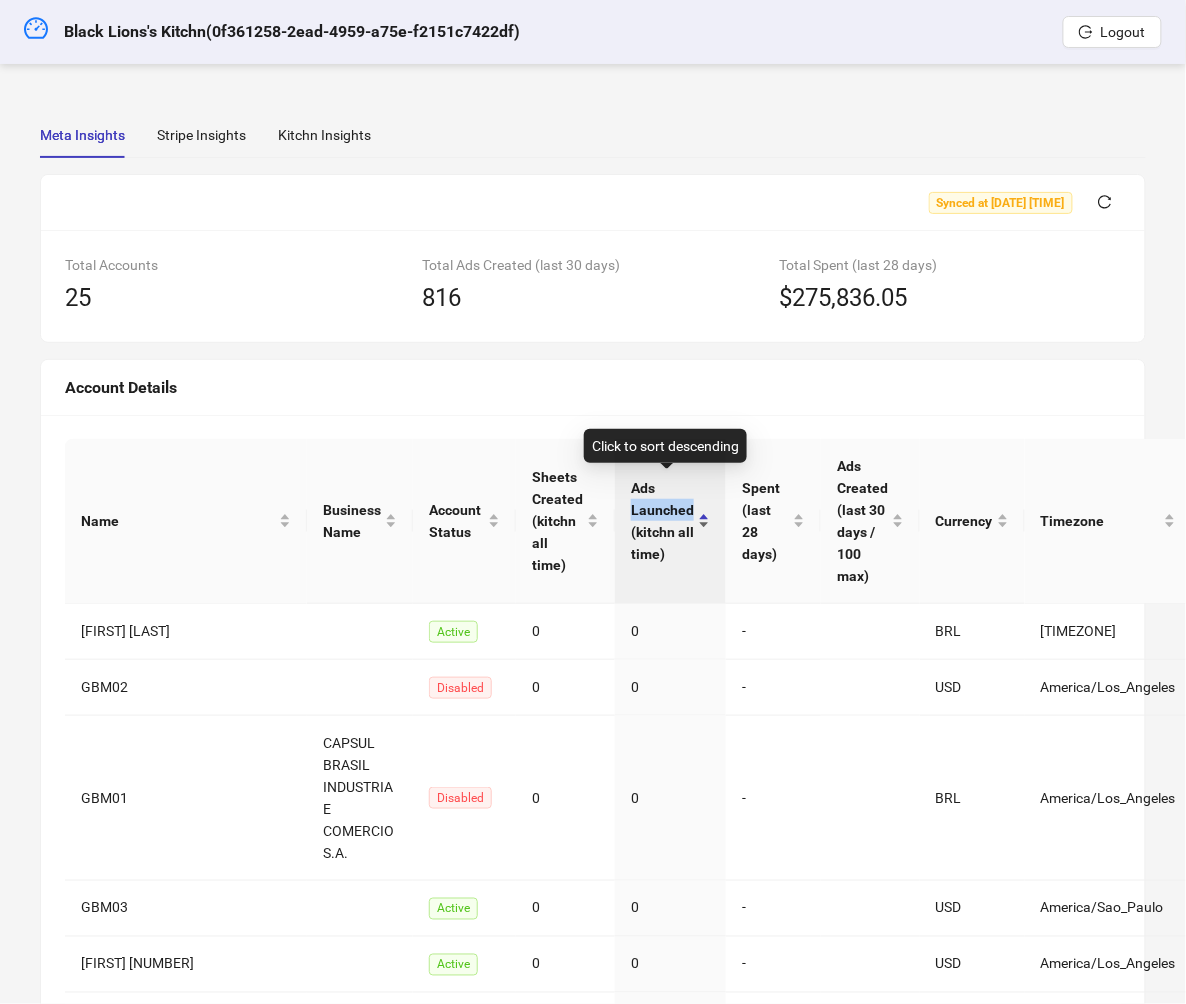 click on "Ads Launched (kitchn all time)" at bounding box center (662, 521) 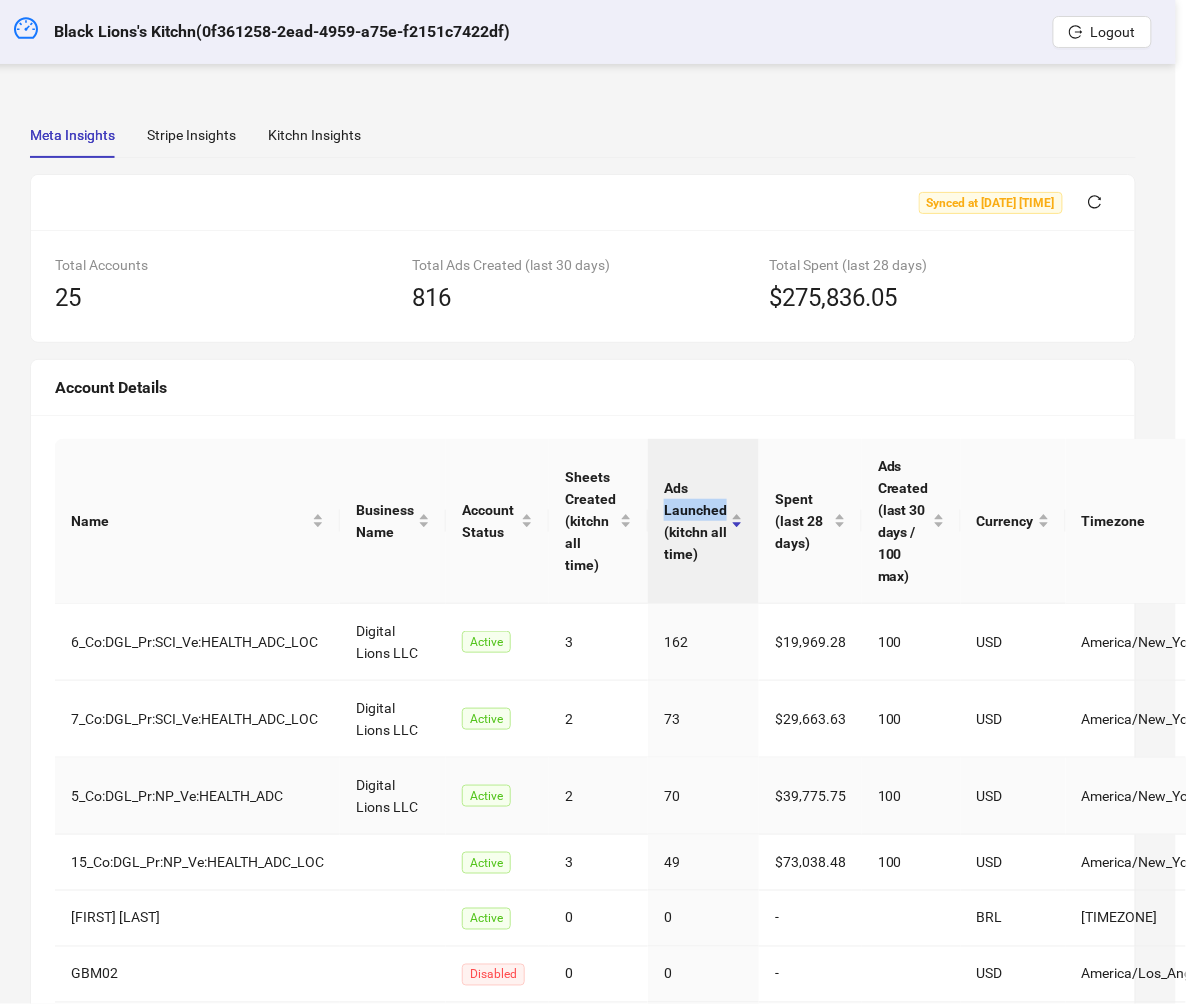 scroll, scrollTop: 0, scrollLeft: 2, axis: horizontal 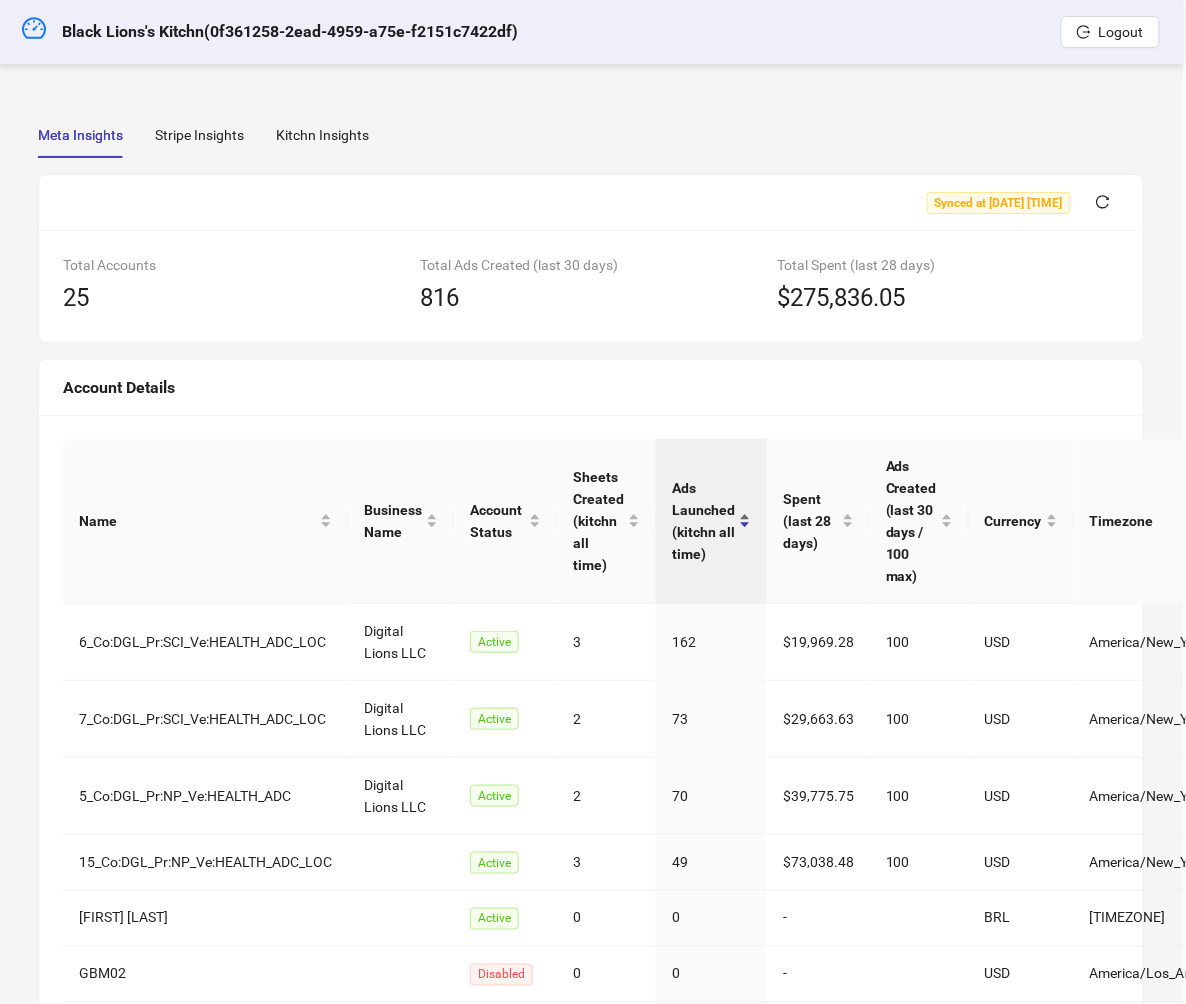 click on "Ads Launched (kitchn all time)" at bounding box center (703, 521) 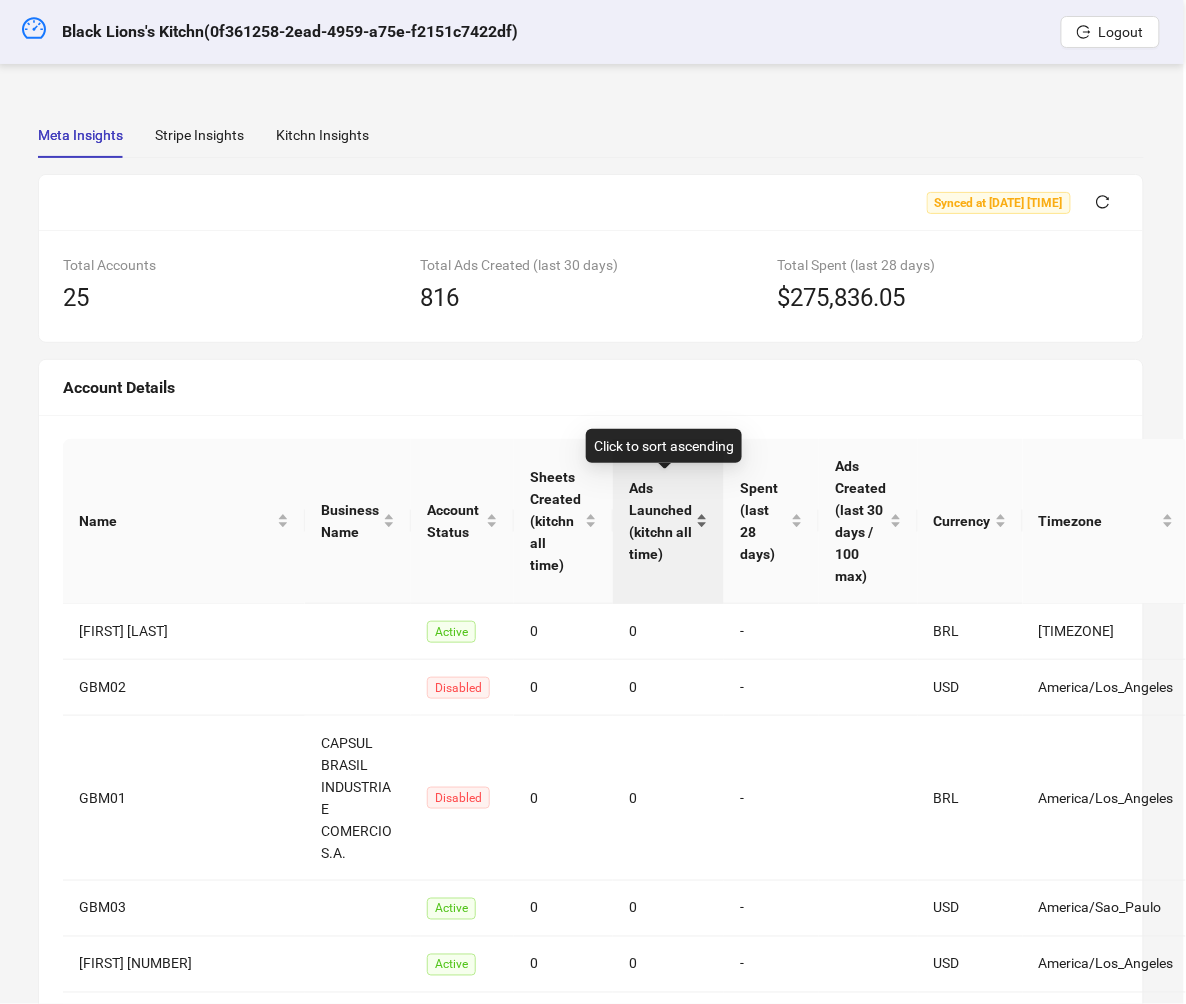 scroll, scrollTop: 0, scrollLeft: 0, axis: both 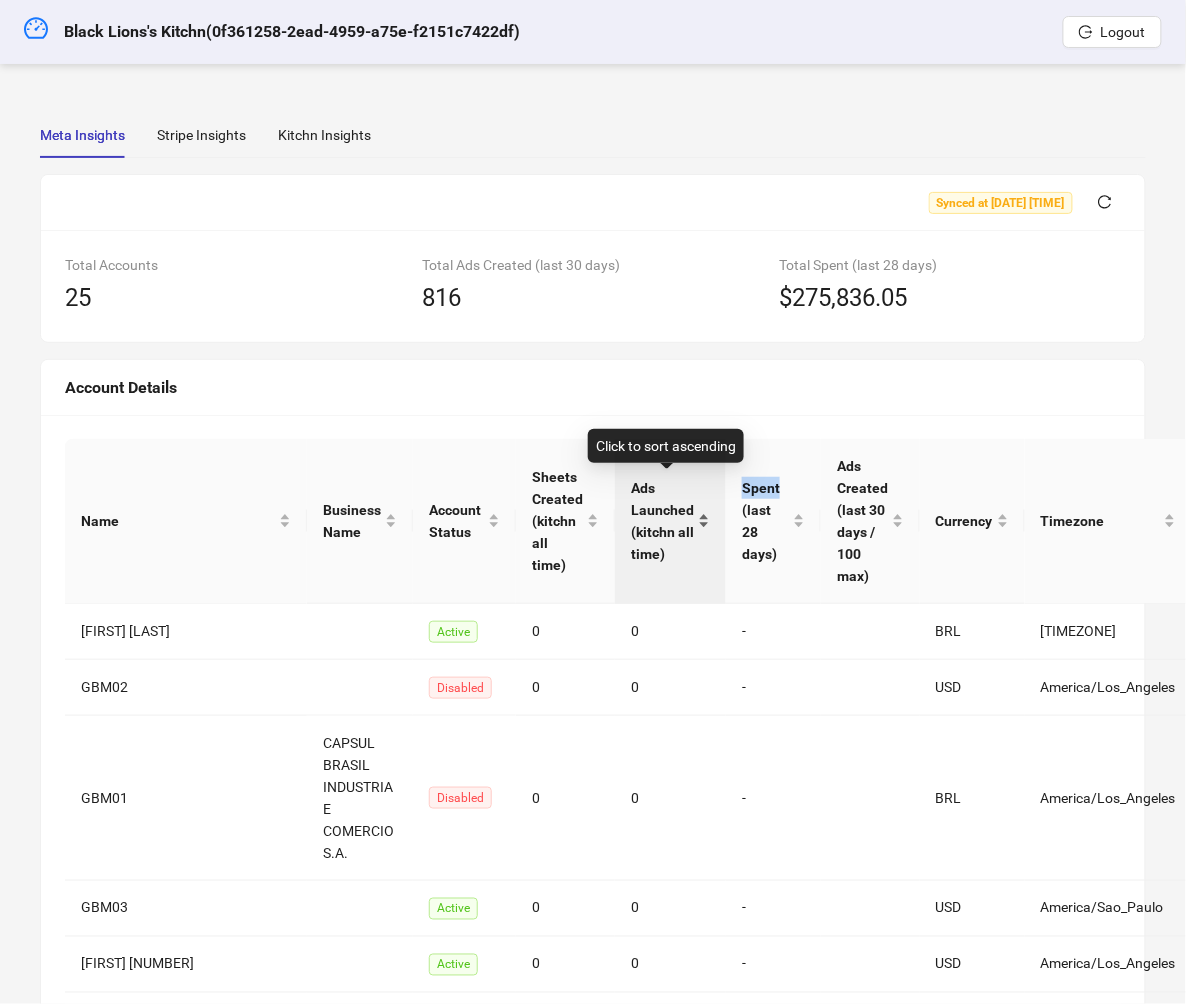 click on "Ads Launched (kitchn all time)" at bounding box center (670, 521) 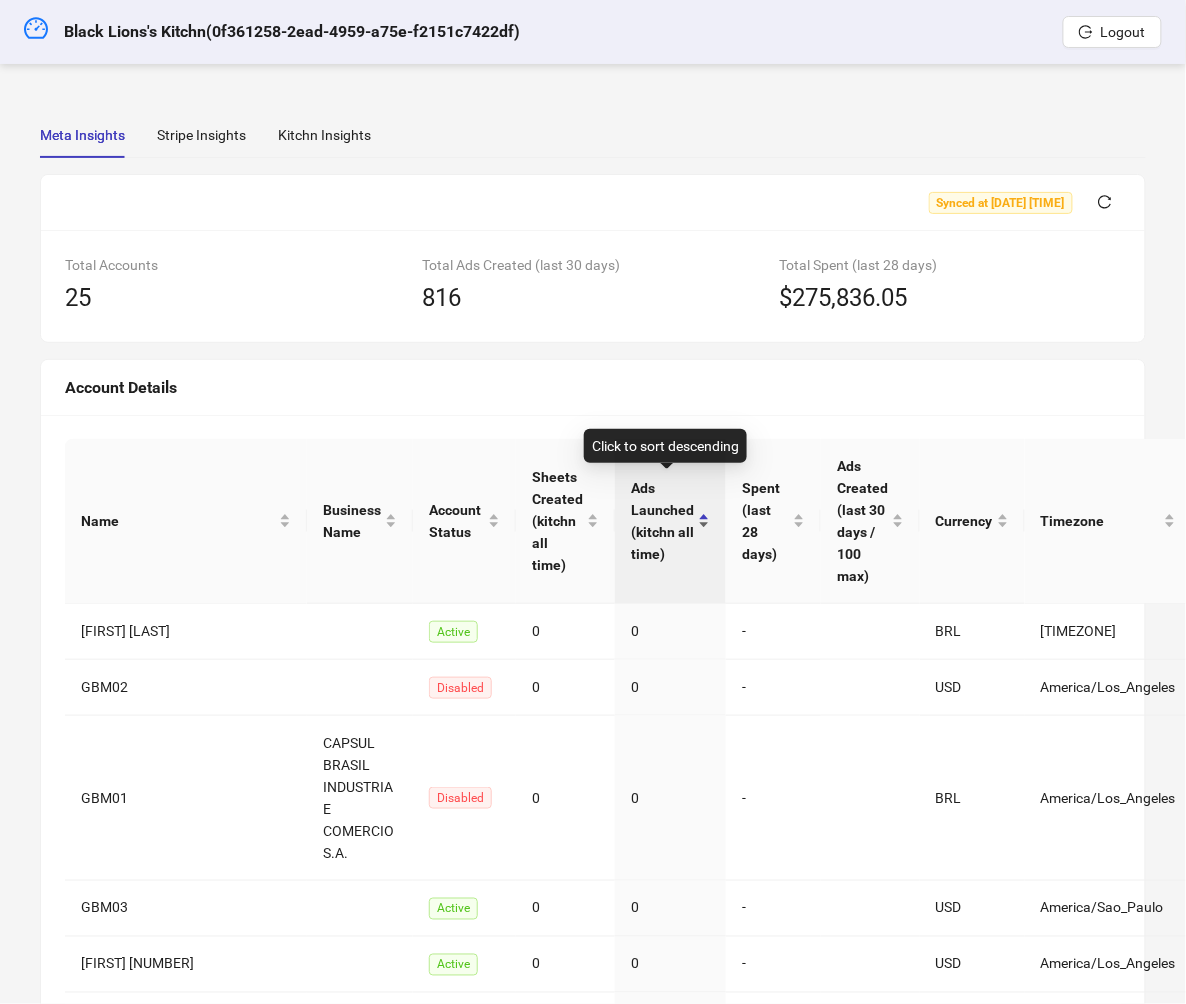 click on "Ads Launched (kitchn all time)" at bounding box center [662, 521] 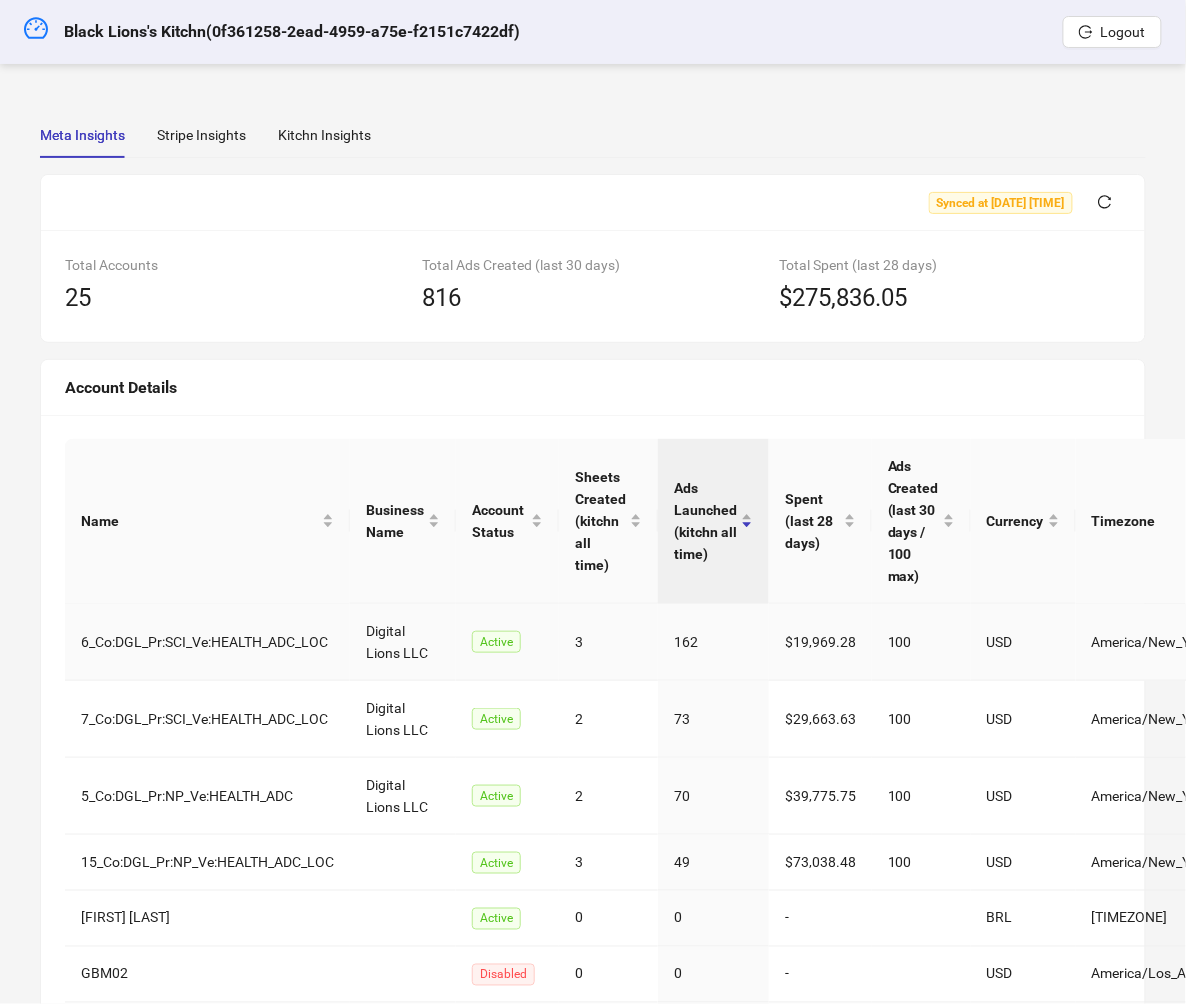 scroll, scrollTop: 0, scrollLeft: 49, axis: horizontal 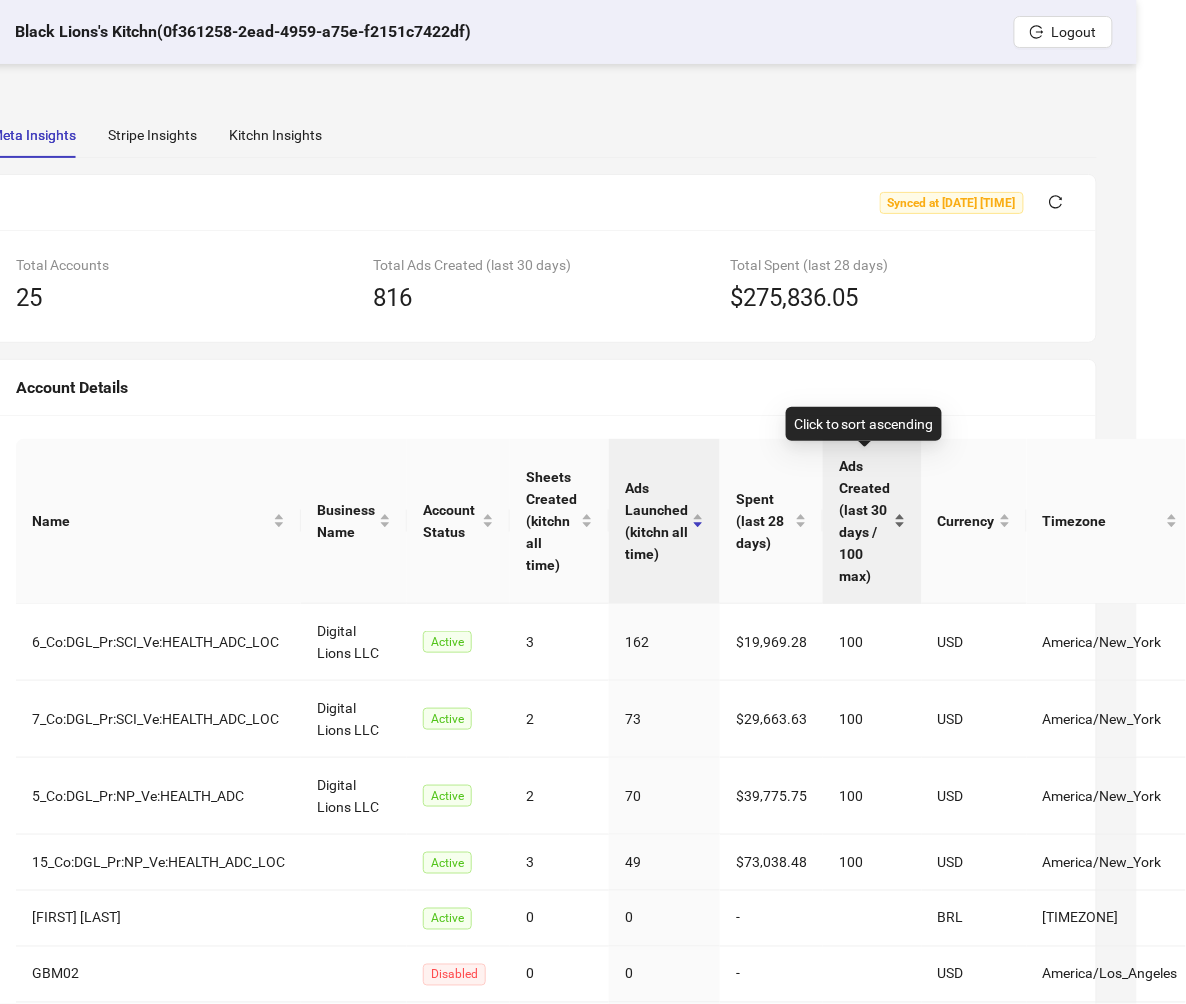 click on "Ads Created (last 30 days / 100 max)" at bounding box center [864, 521] 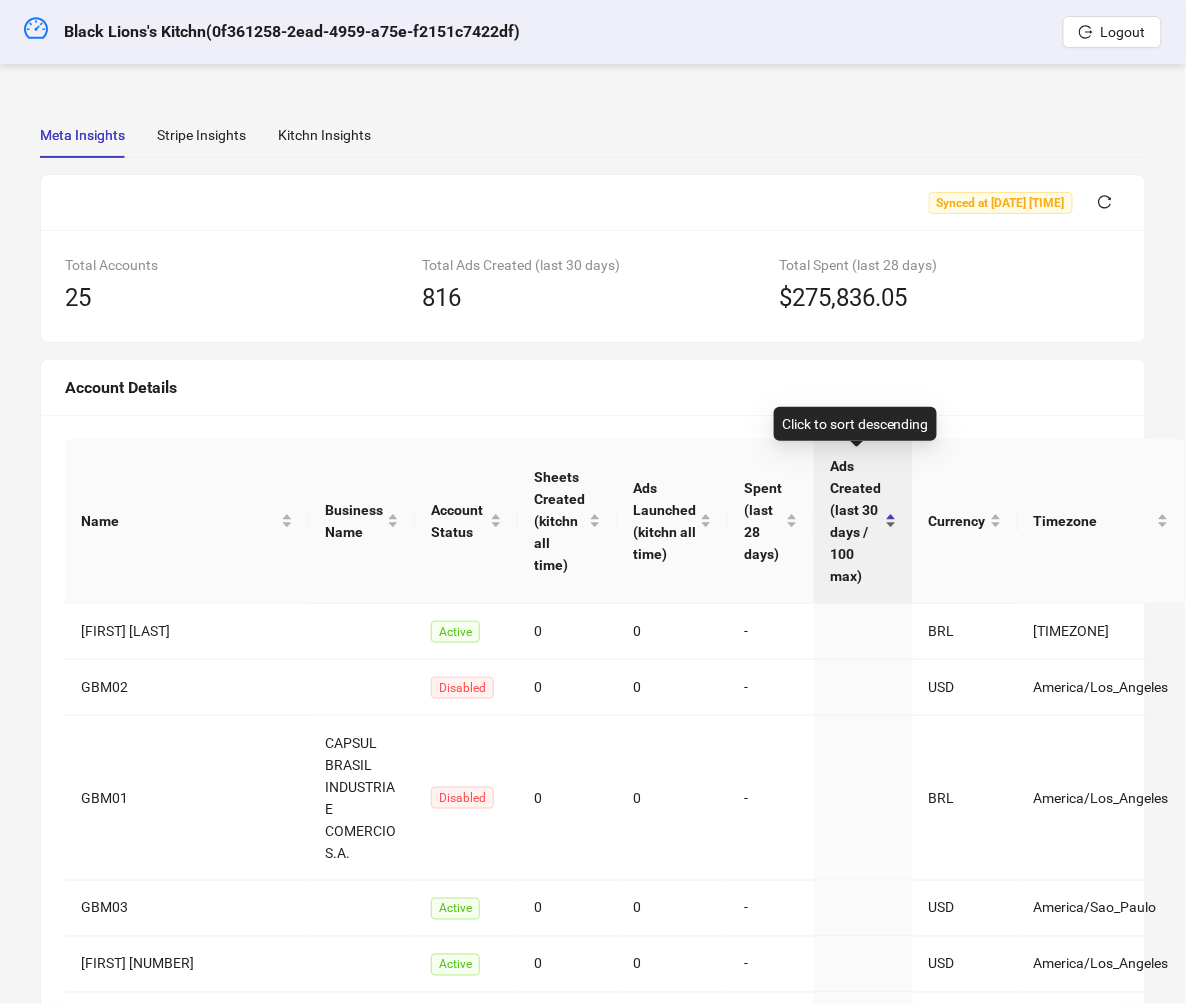 click on "Ads Created (last 30 days / 100 max)" at bounding box center (855, 521) 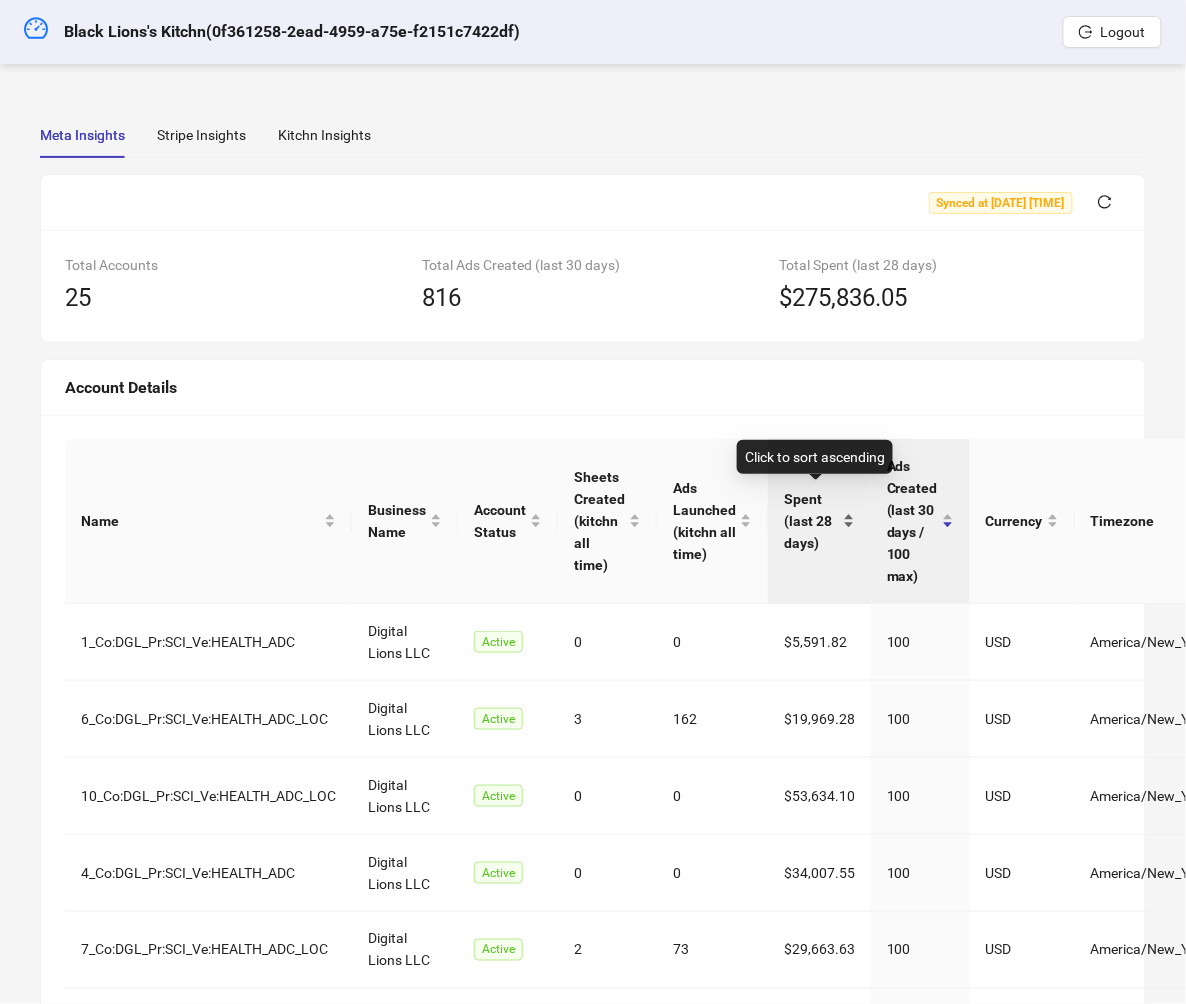 click on "Spent (last 28 days)" at bounding box center (819, 521) 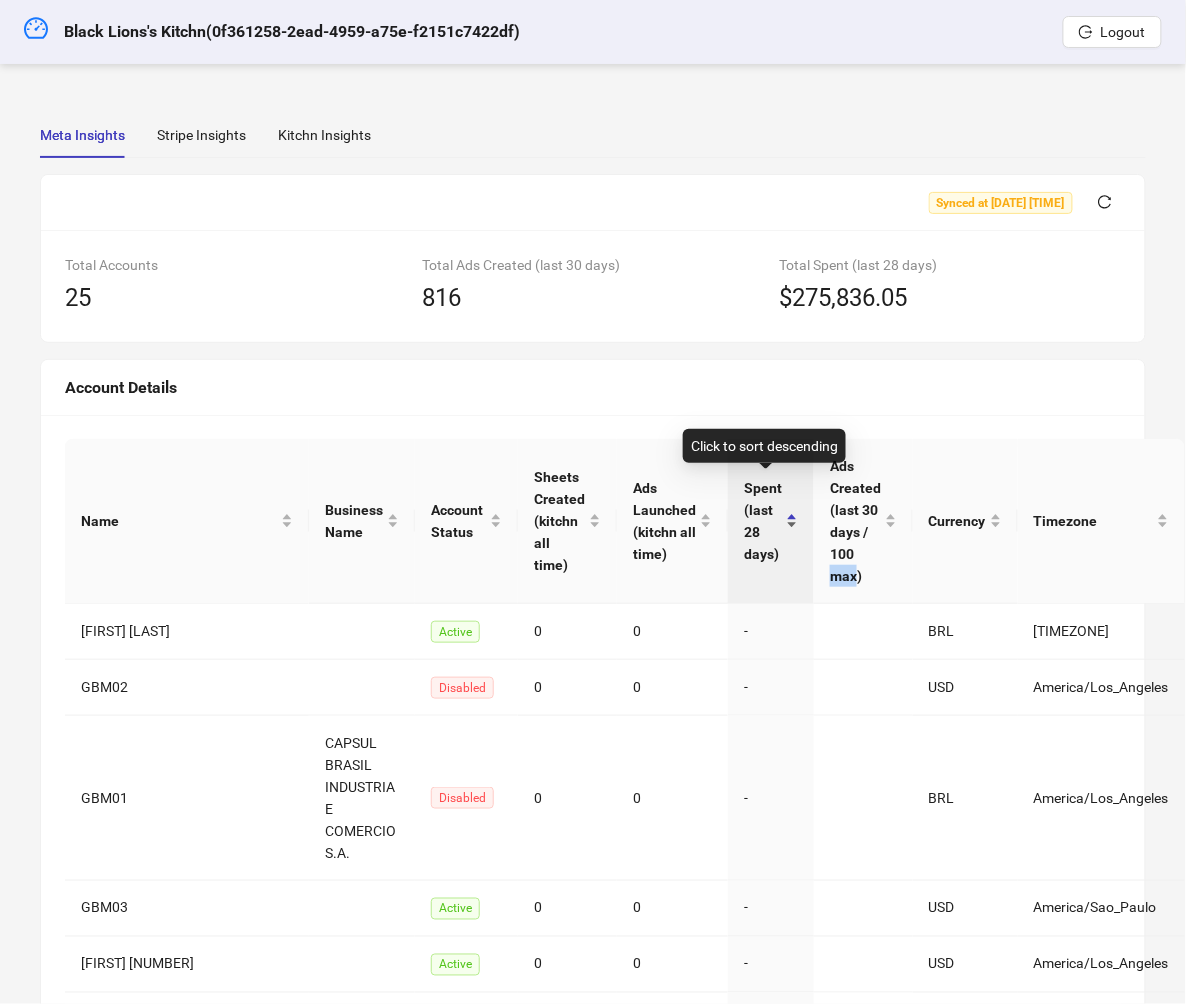 click on "Ads Created (last 30 days / 100 max)" at bounding box center [855, 521] 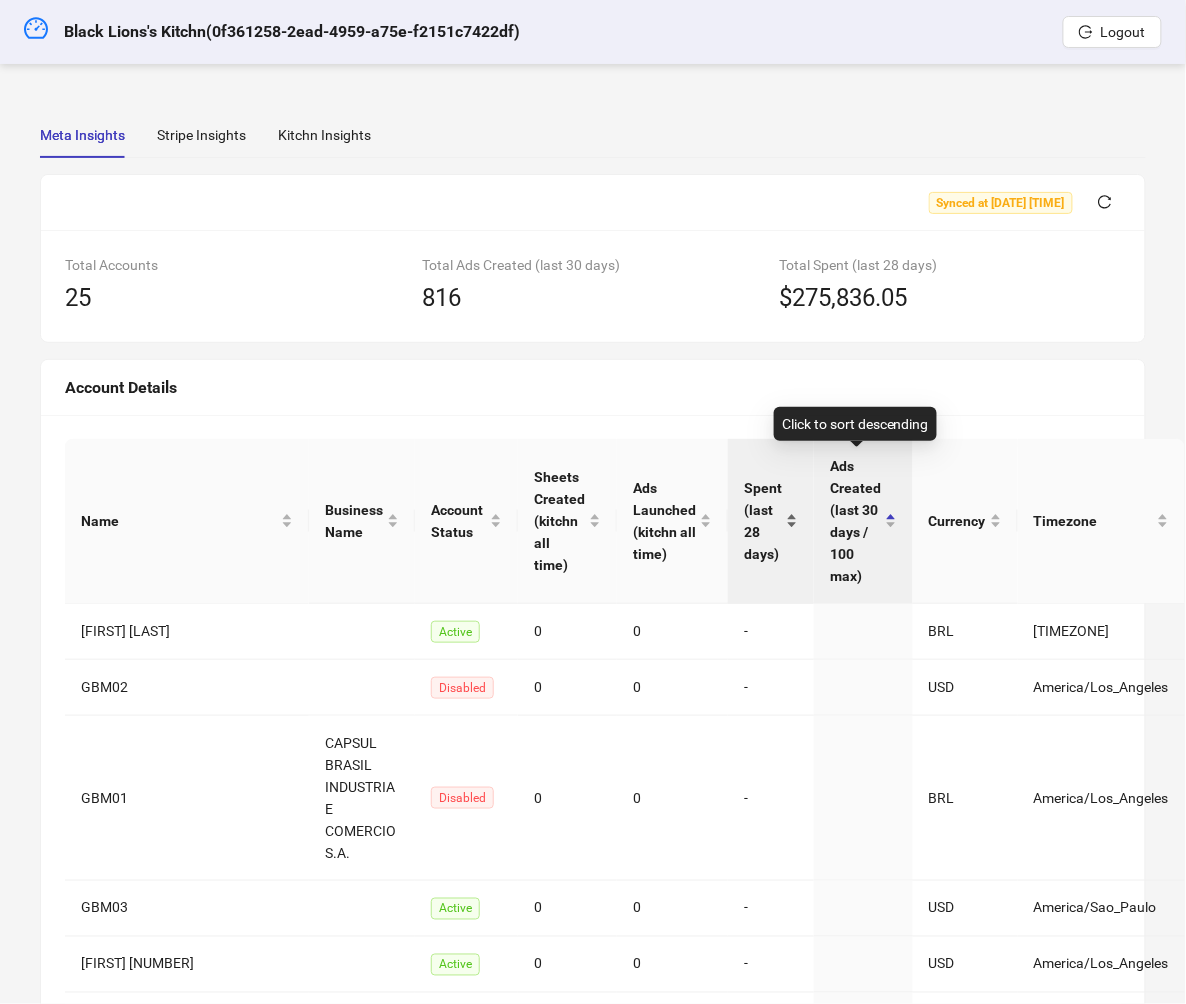 click on "Spent (last 28 days)" at bounding box center [771, 521] 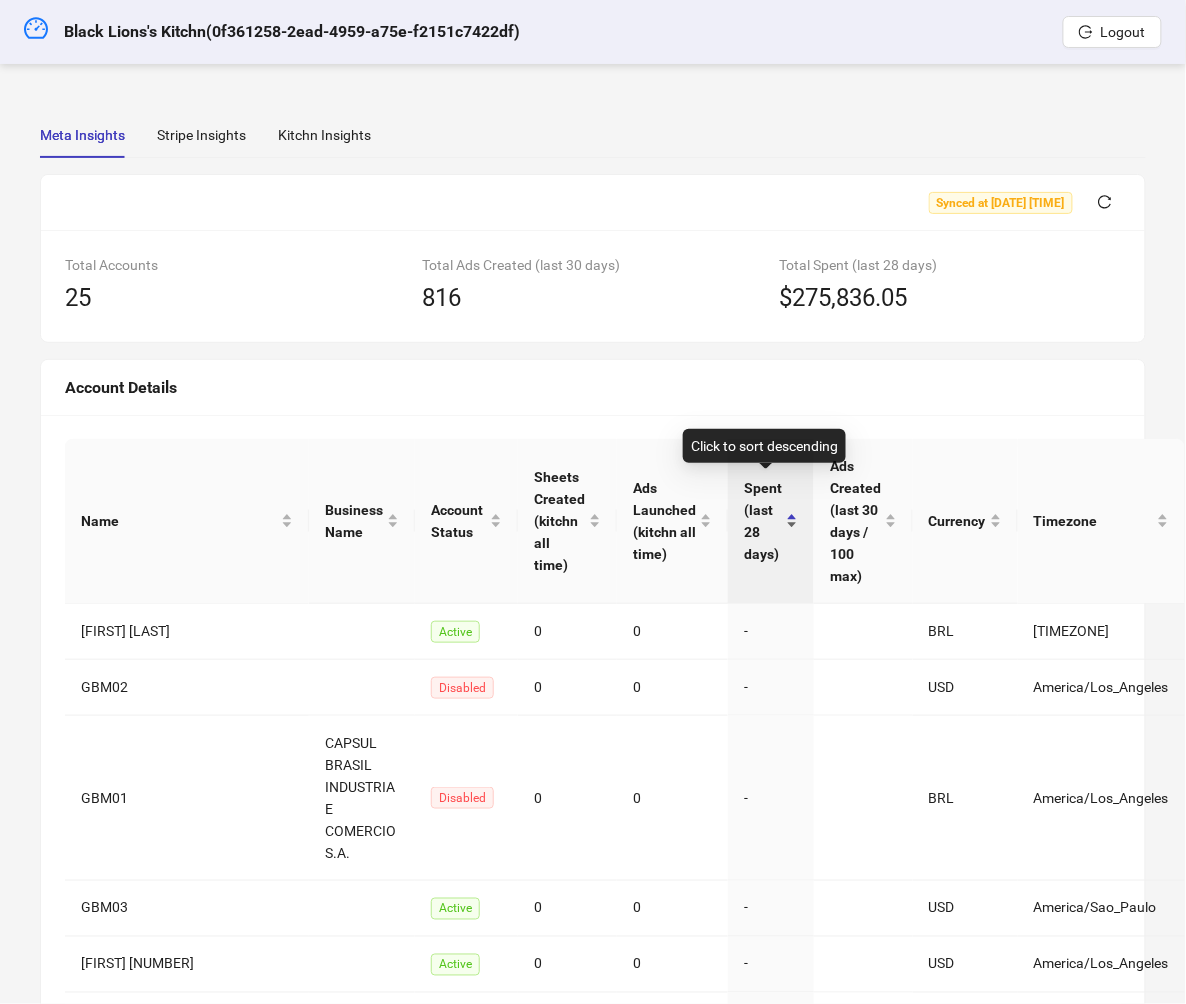 click on "Spent (last 28 days)" at bounding box center (771, 521) 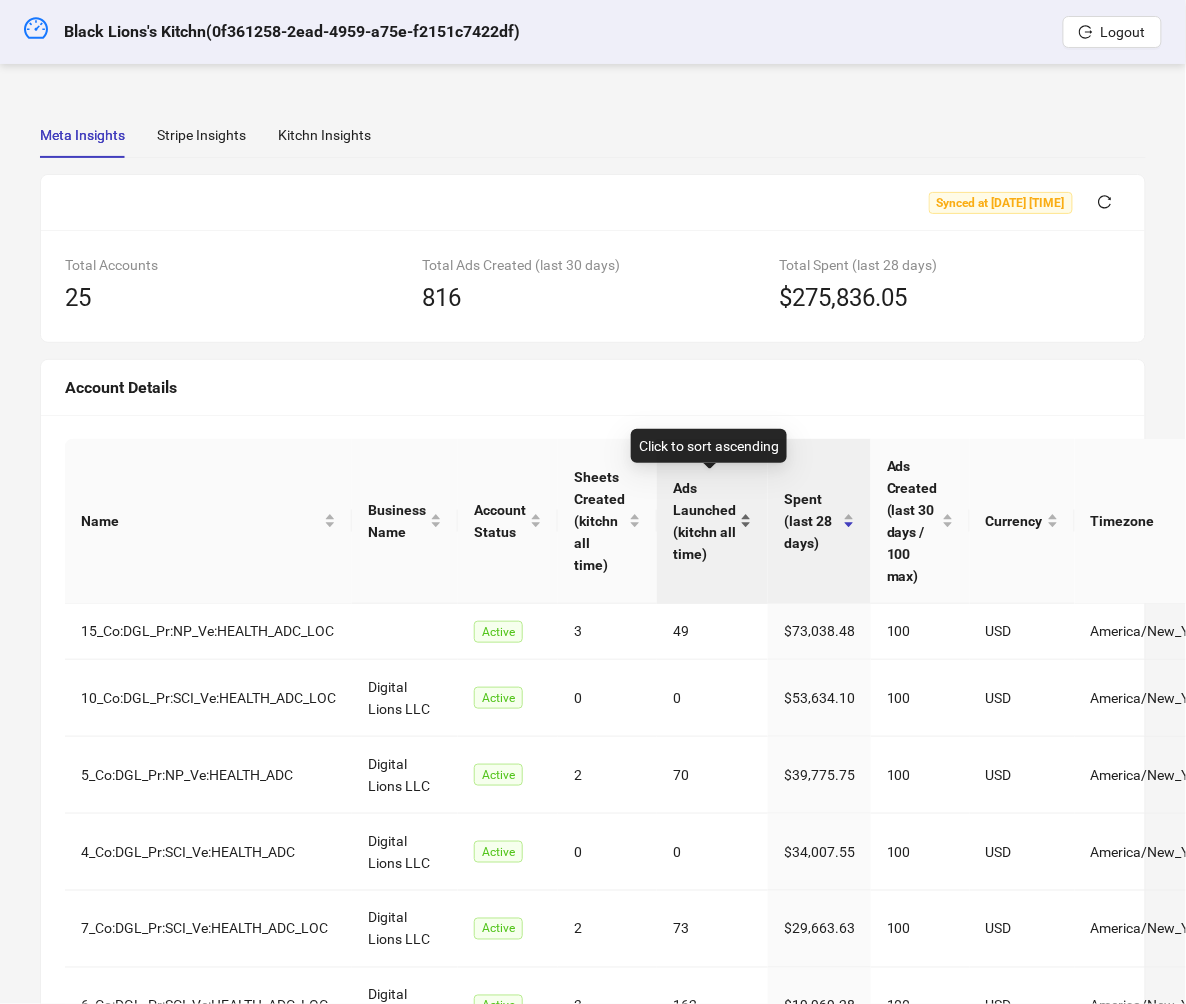 click on "Ads Launched (kitchn all time)" at bounding box center (704, 521) 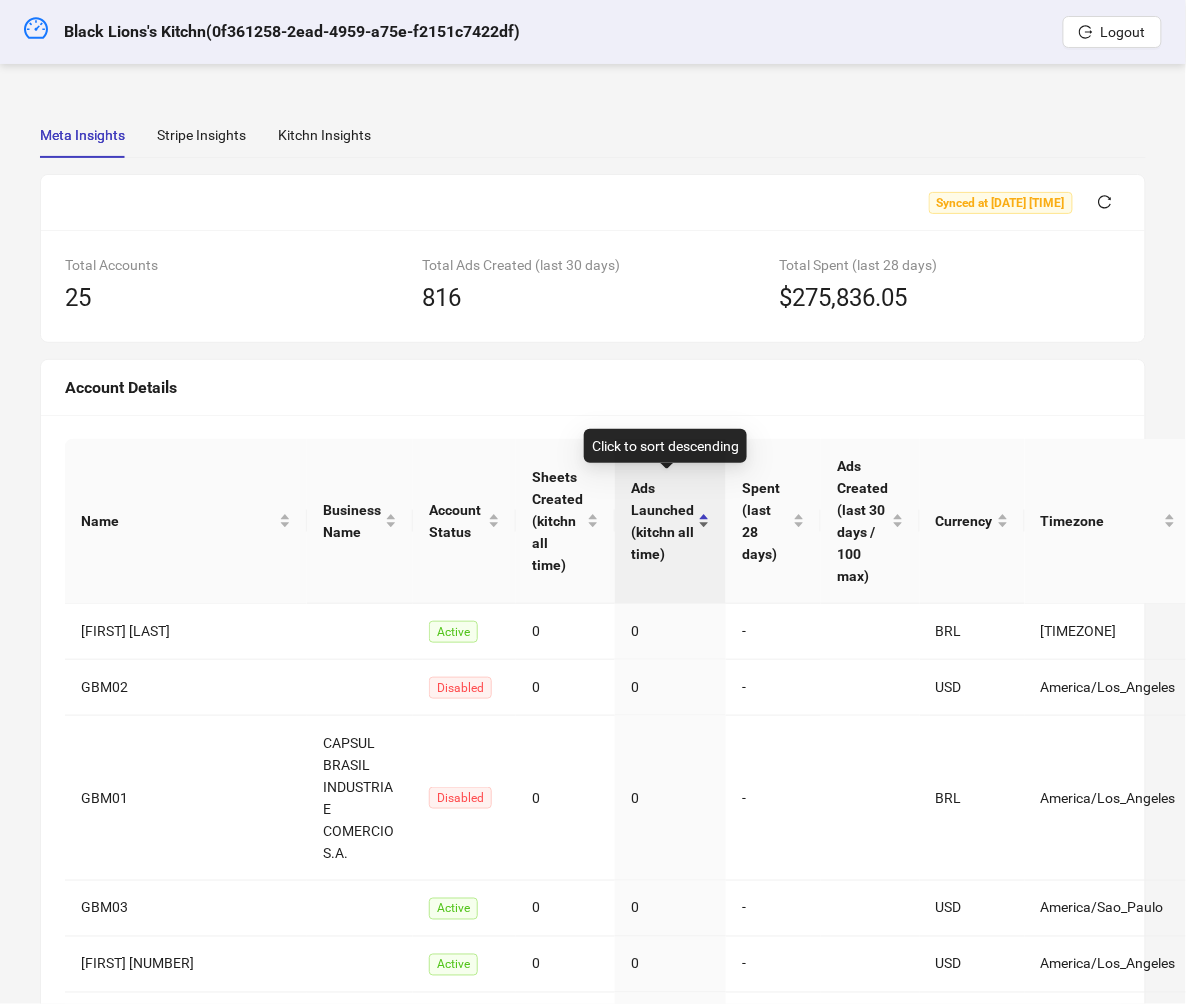click on "Ads Launched (kitchn all time)" at bounding box center [662, 521] 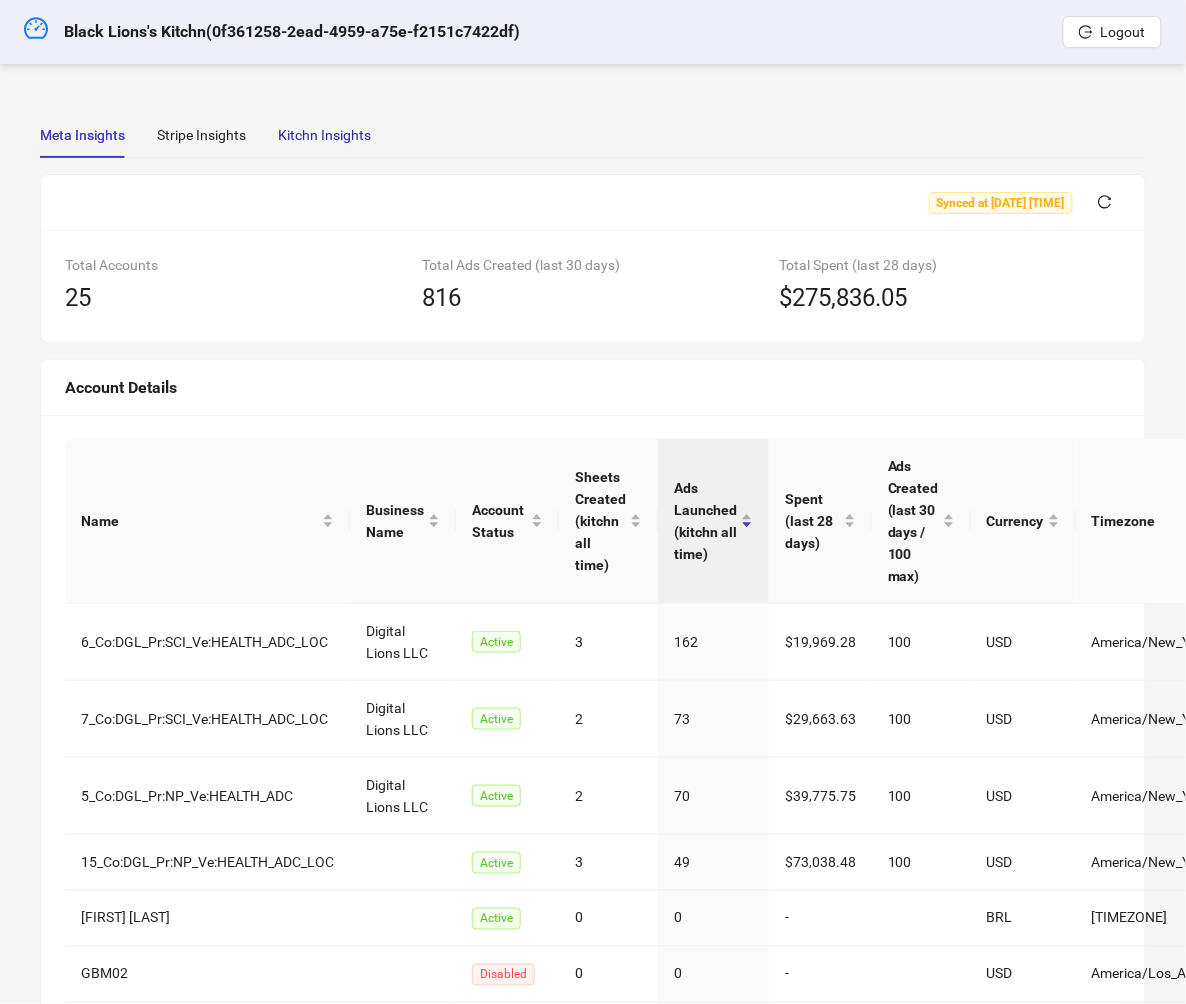 click on "Kitchn Insights" at bounding box center (324, 135) 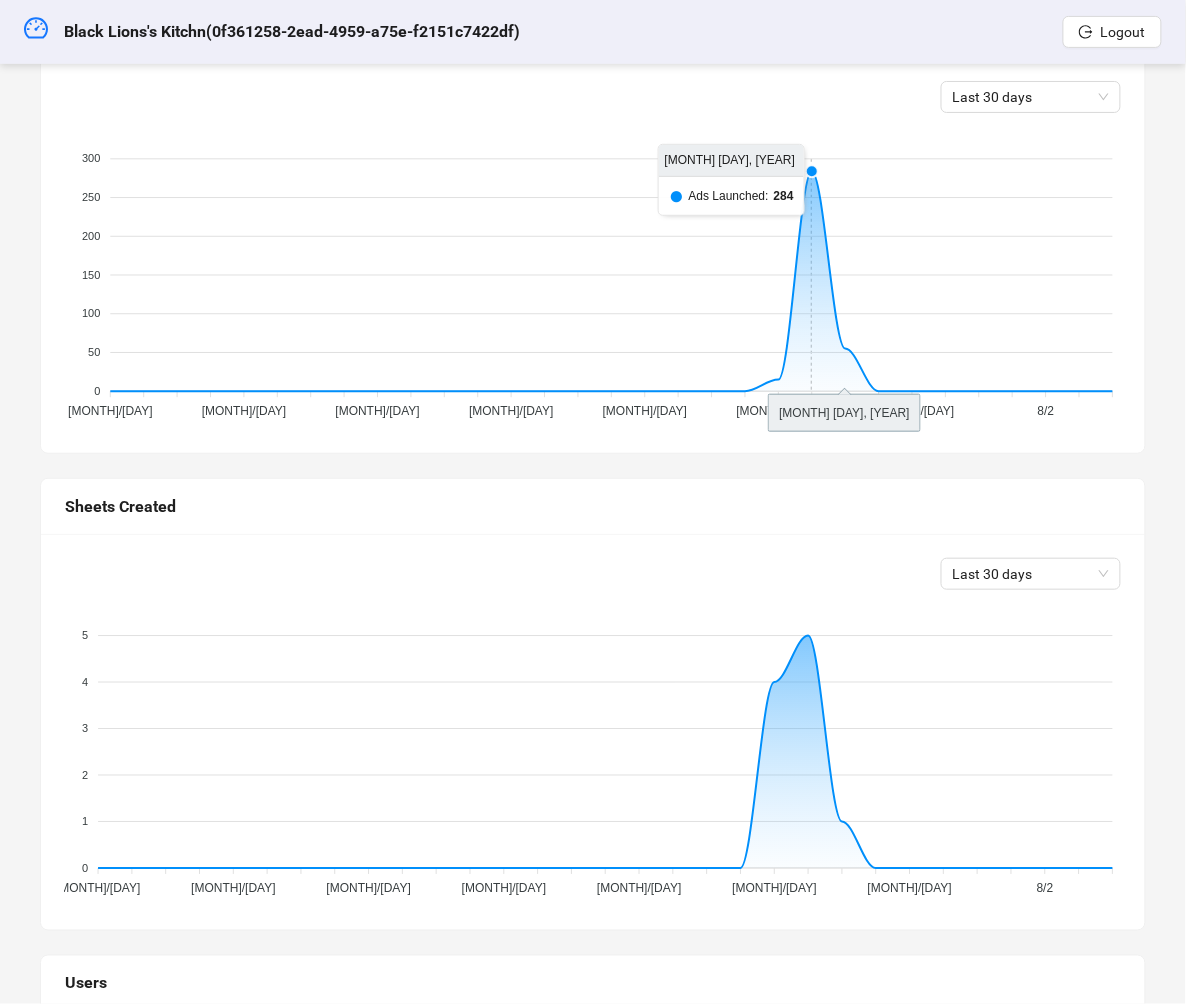 scroll, scrollTop: 0, scrollLeft: 0, axis: both 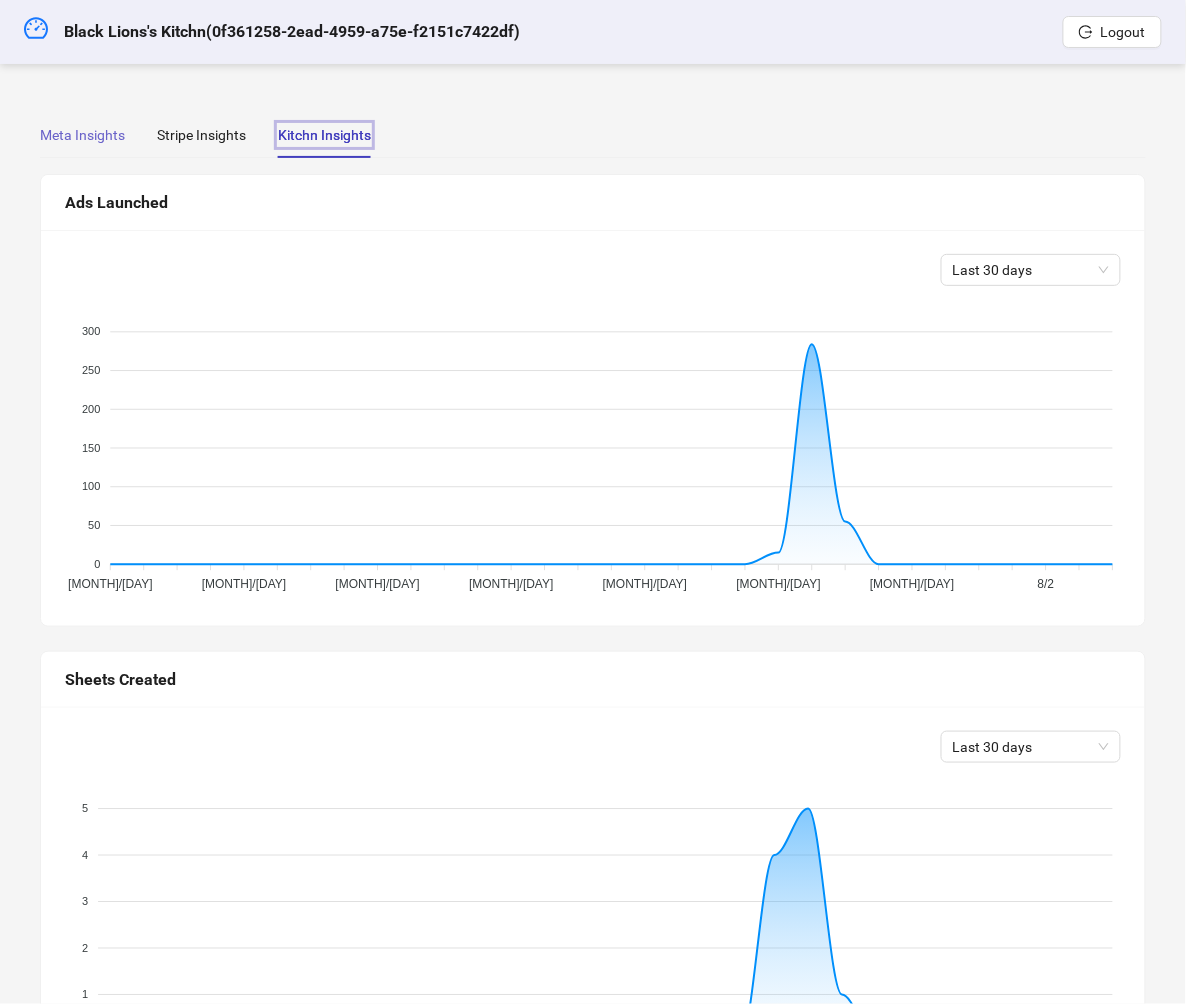 click on "Meta Insights" at bounding box center (82, 135) 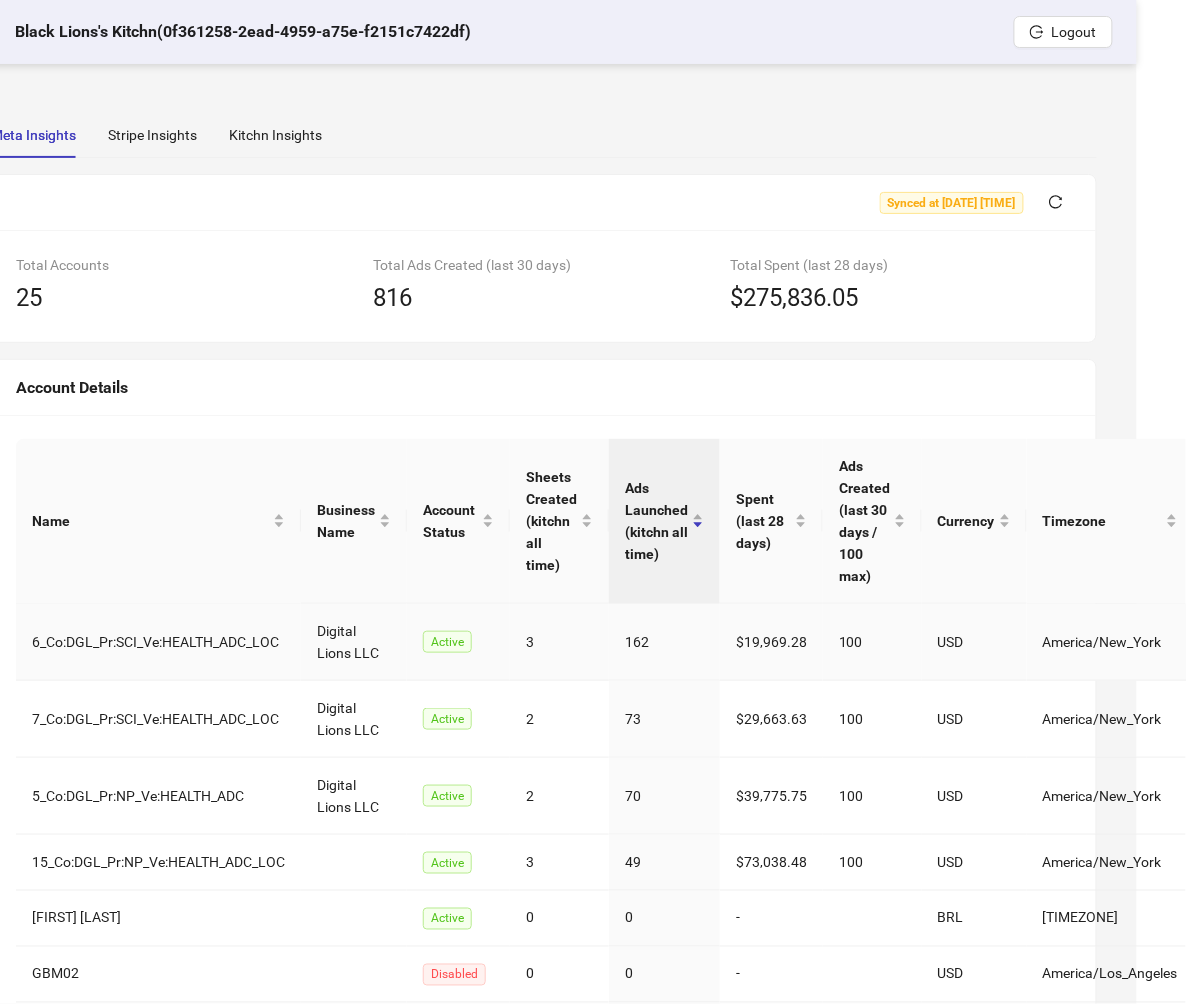 scroll, scrollTop: 0, scrollLeft: 0, axis: both 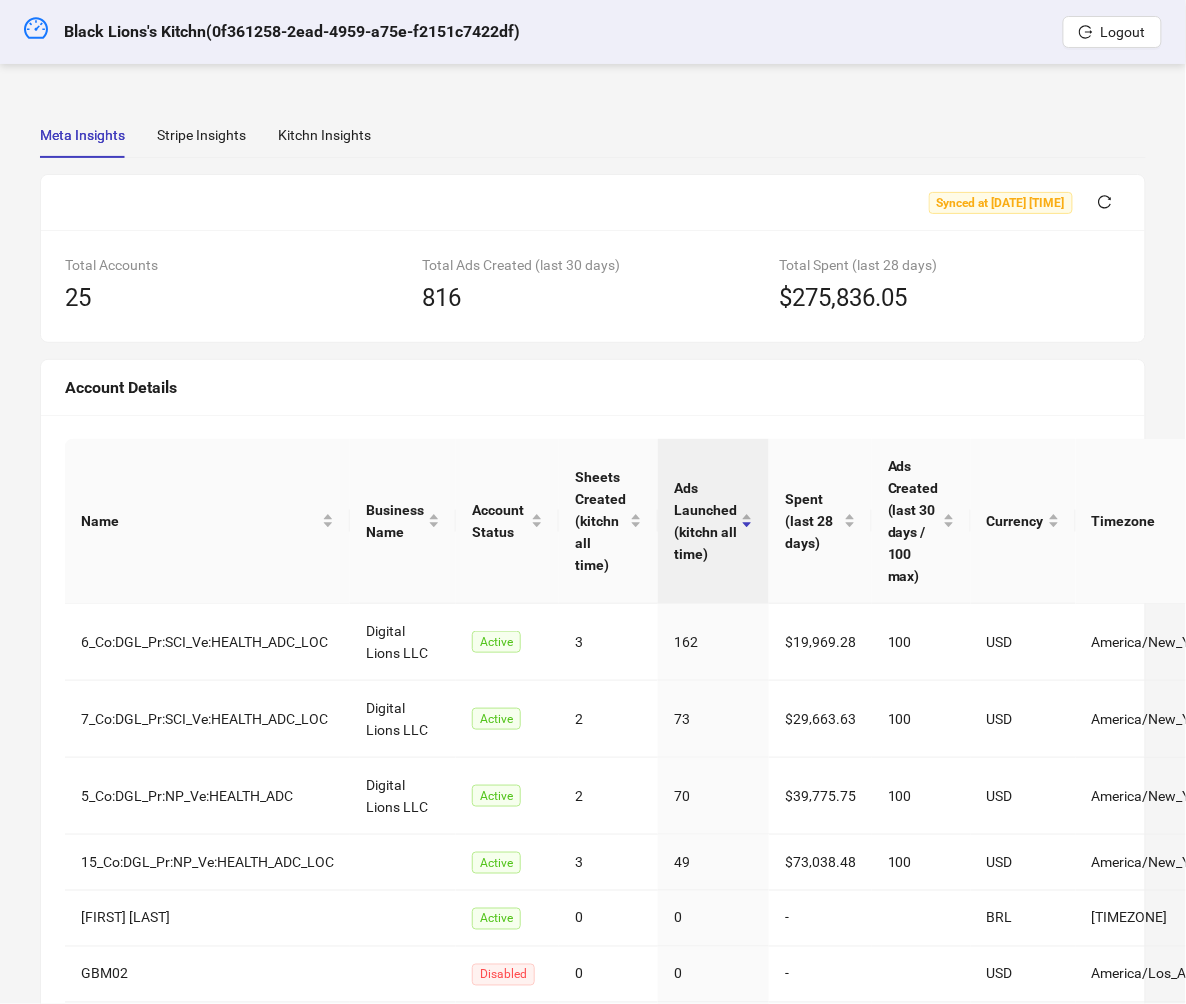 click on "Synced at [DATE] [TIME] Total Accounts [NUMBER] Total Ads Created (last 30 days) [NUMBER] Total Spent (last 28 days) [CURRENCY][AMOUNT] Account Details Name Business Name Account Status Sheets Created (kitchn all time) Ads Launched (kitchn all time) Spent (last 28 days) Ads Created (last 30 days / 100 max) Currency Timezone [FIRST] [LAST] Active [NUMBER] [NUMBER] [CURRENCY][AMOUNT] [NUMBER] [CURRENCY] [TIMEZONE] [FIRST] [LAST] Active [NUMBER] [NUMBER] [CURRENCY][AMOUNT] [NUMBER] [CURRENCY] [TIMEZONE] [FIRST] [LAST] Active [NUMBER] [NUMBER] [CURRENCY][AMOUNT] [NUMBER] [CURRENCY] [TIMEZONE] Active [NUMBER] [NUMBER] [CURRENCY][AMOUNT] [NUMBER] [CURRENCY] [TIMEZONE] [FIRST] [LAST] Active [NUMBER] [NUMBER] - [CURRENCY] [TIMEZONE] [FIRST] Disabled [NUMBER] [NUMBER] - [CURRENCY] [TIMEZONE] [FIRST] Disabled [NUMBER] [NUMBER] - [CURRENCY] [TIMEZONE] [FIRST] Active [NUMBER] [NUMBER] - [CURRENCY] [TIMEZONE] [FIRST] Active [NUMBER] [NUMBER] -" at bounding box center [593, 823] 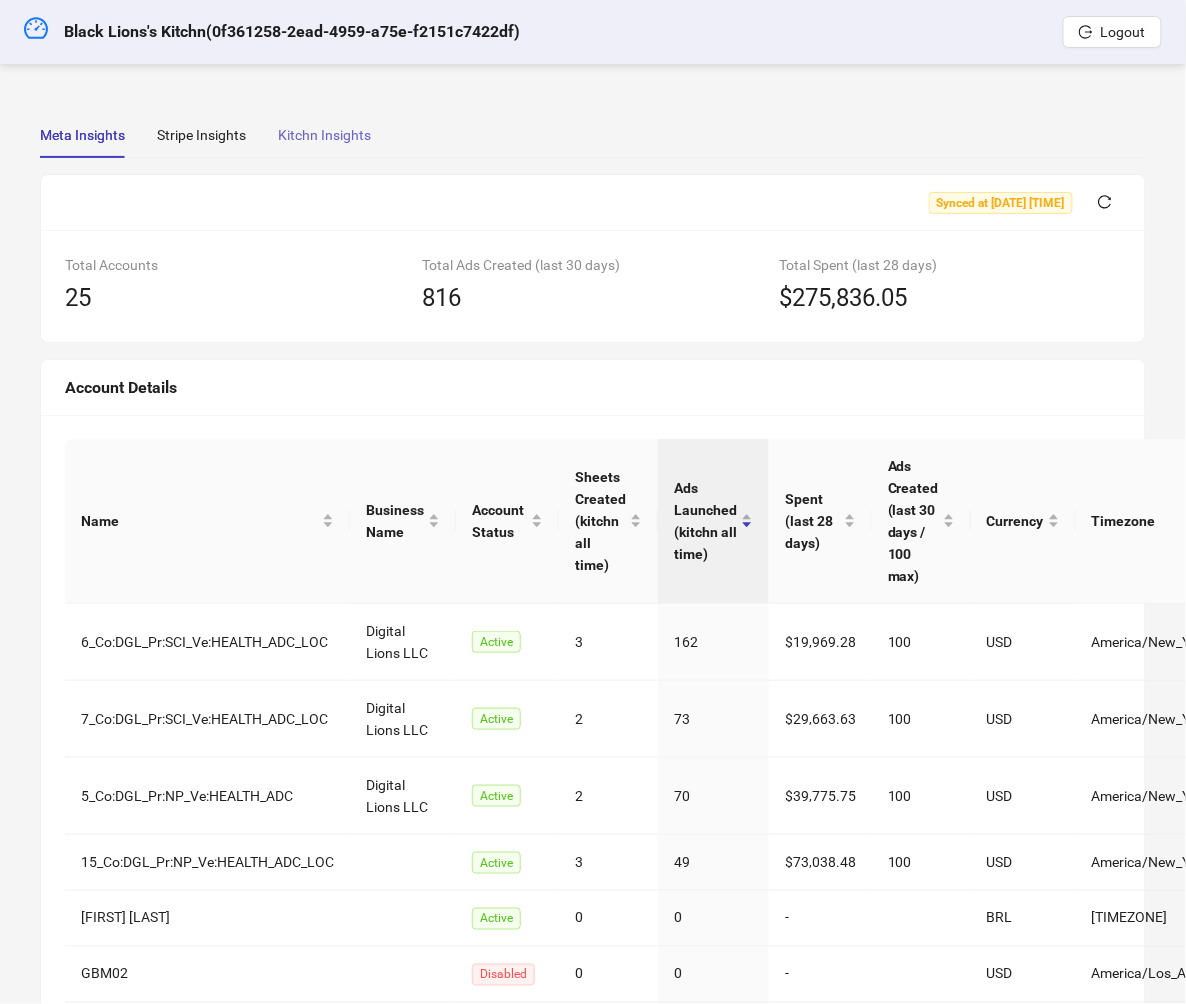 click on "Kitchn Insights" at bounding box center [324, 135] 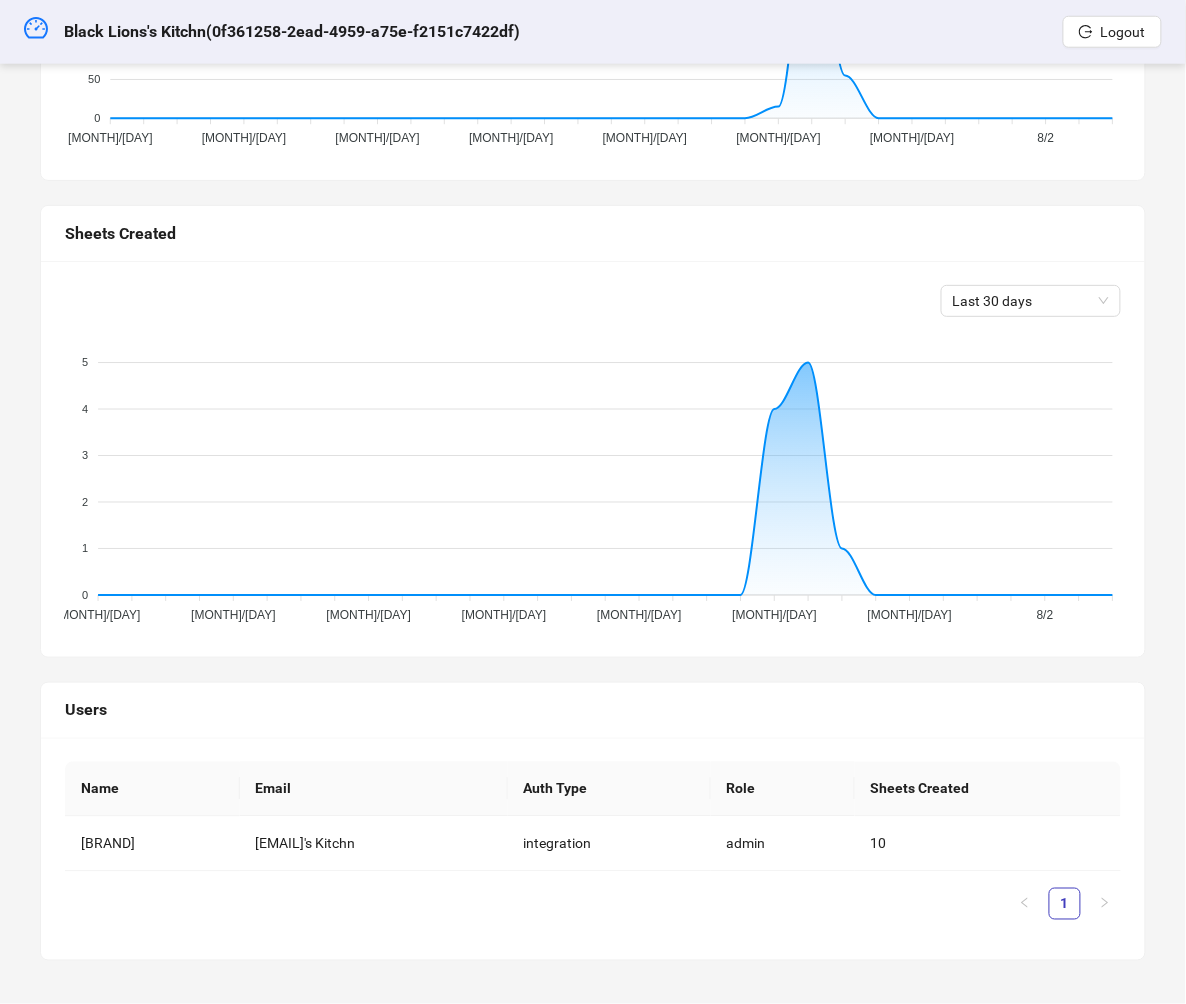 scroll, scrollTop: 0, scrollLeft: 0, axis: both 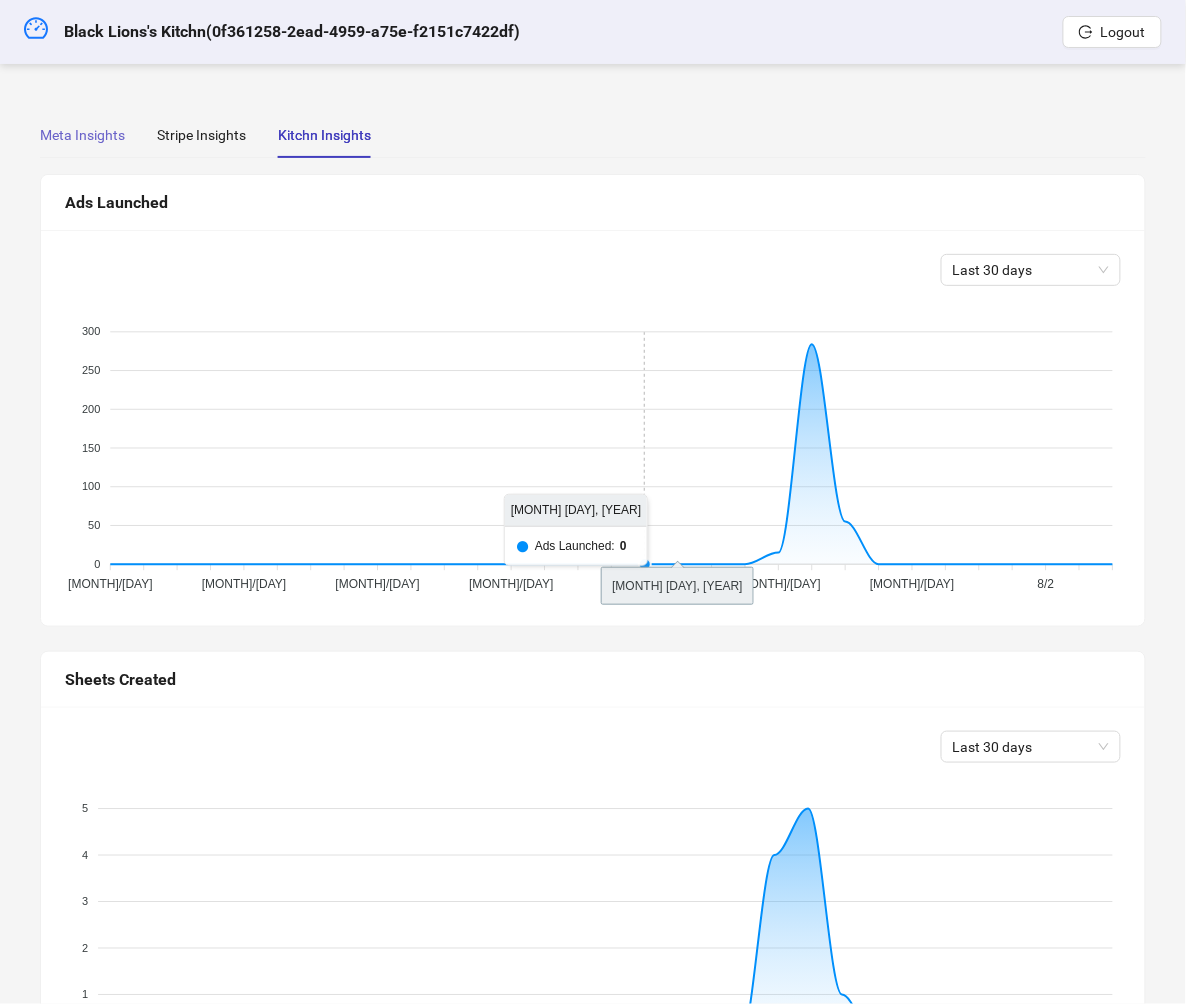 click on "Meta Insights" at bounding box center (82, 135) 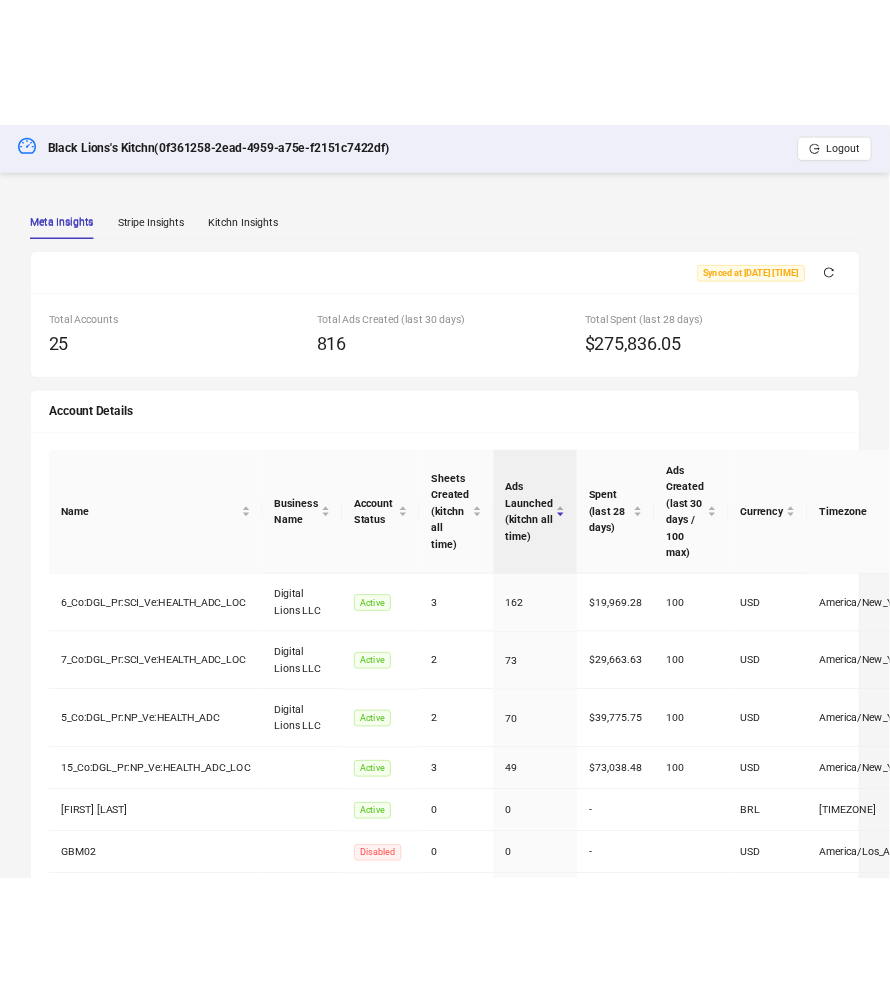 scroll, scrollTop: 0, scrollLeft: 0, axis: both 